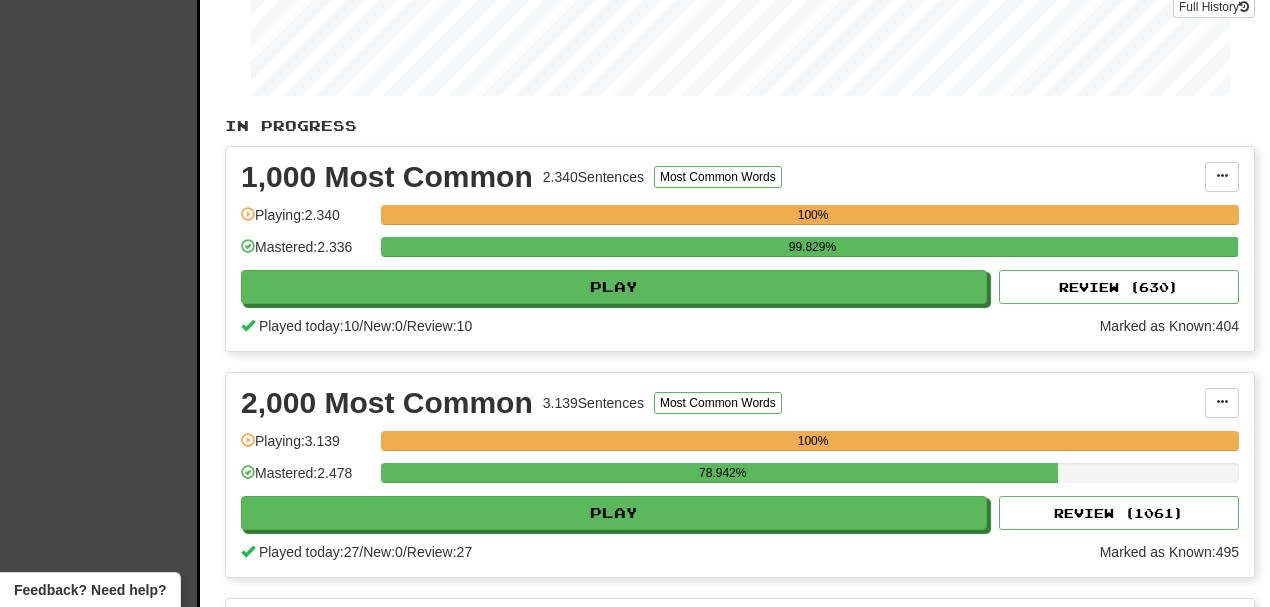 scroll, scrollTop: 133, scrollLeft: 0, axis: vertical 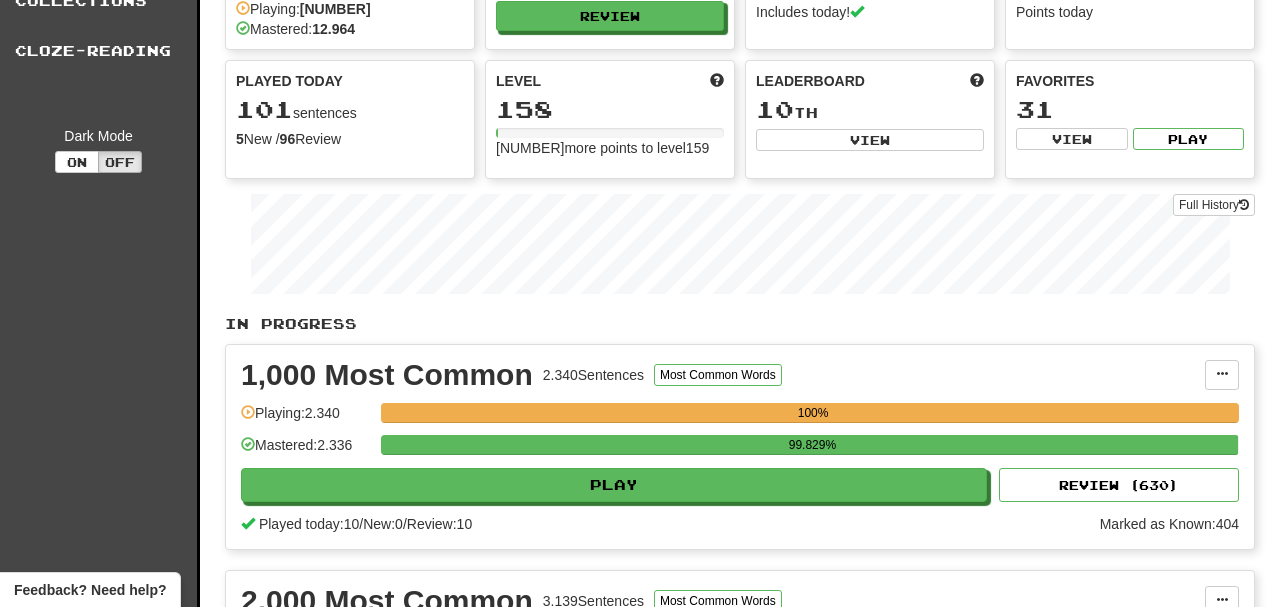 click on "Ready for Review 3.476   Review" at bounding box center (610, -10) 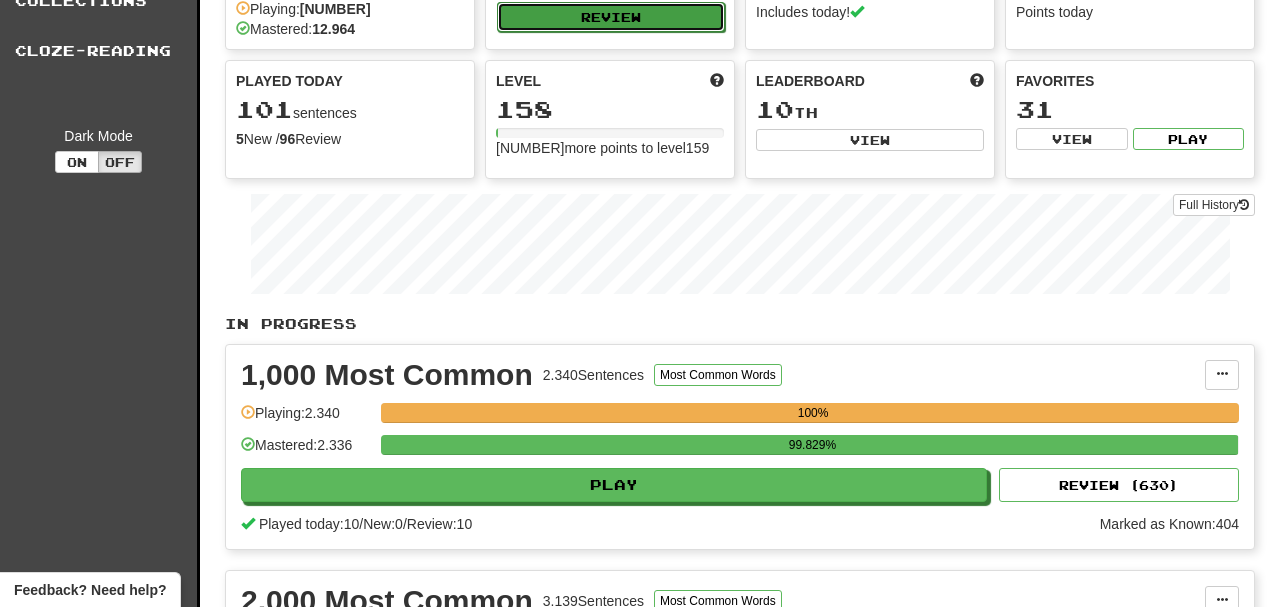 click on "Review" at bounding box center (611, 17) 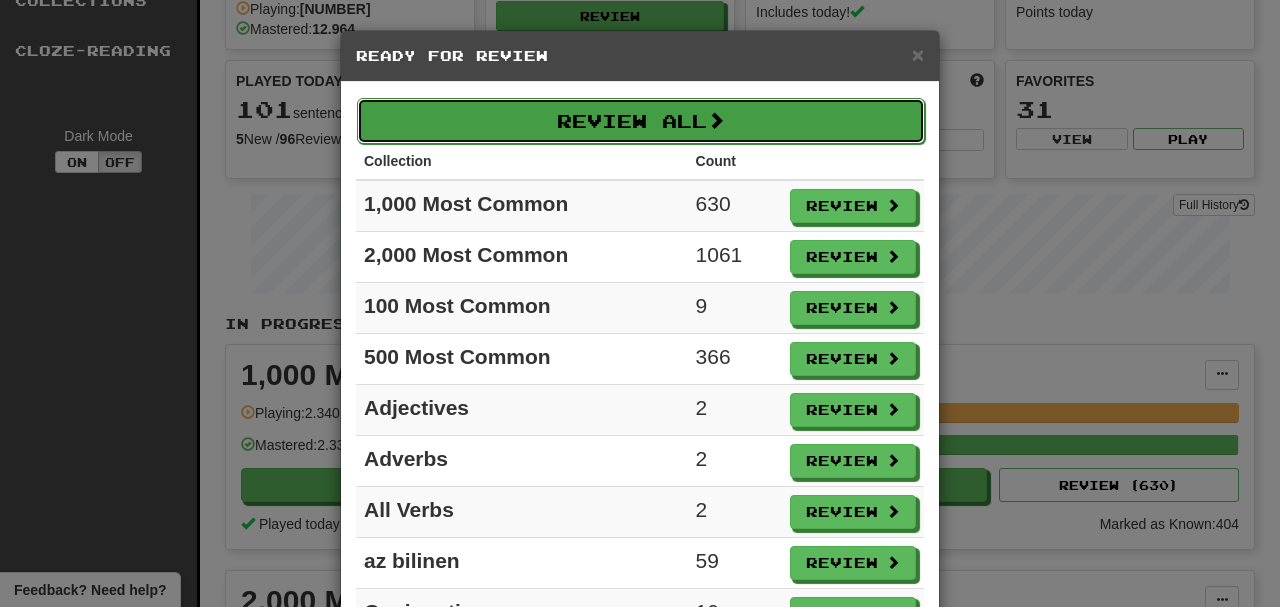 click on "Review All" at bounding box center (641, 121) 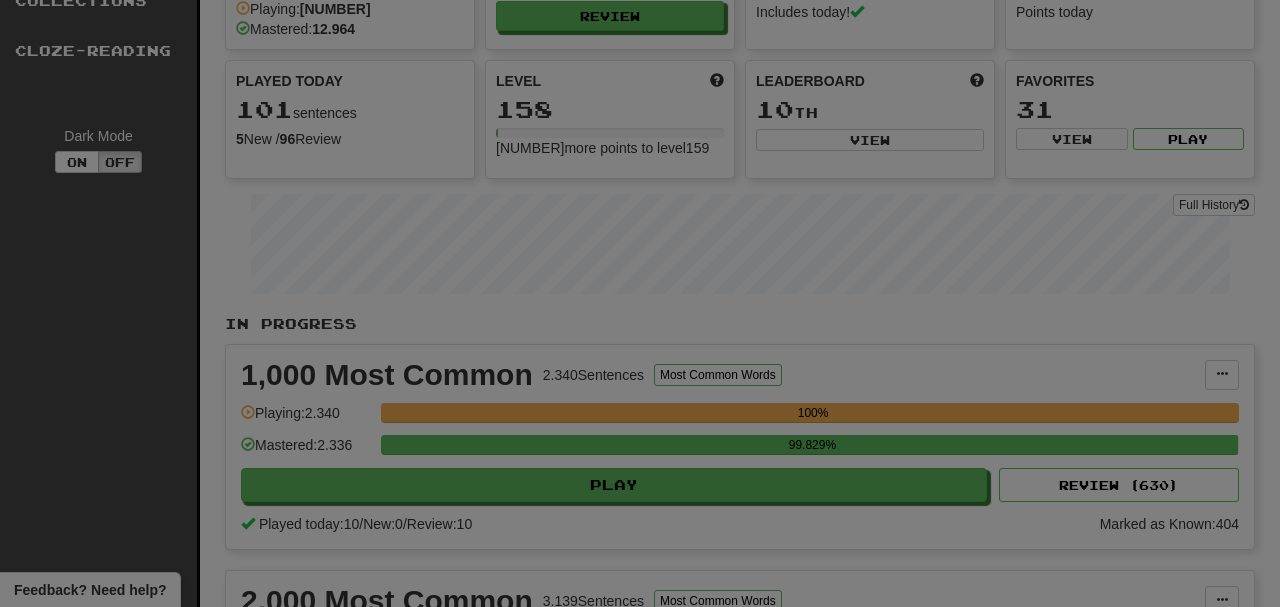select on "**" 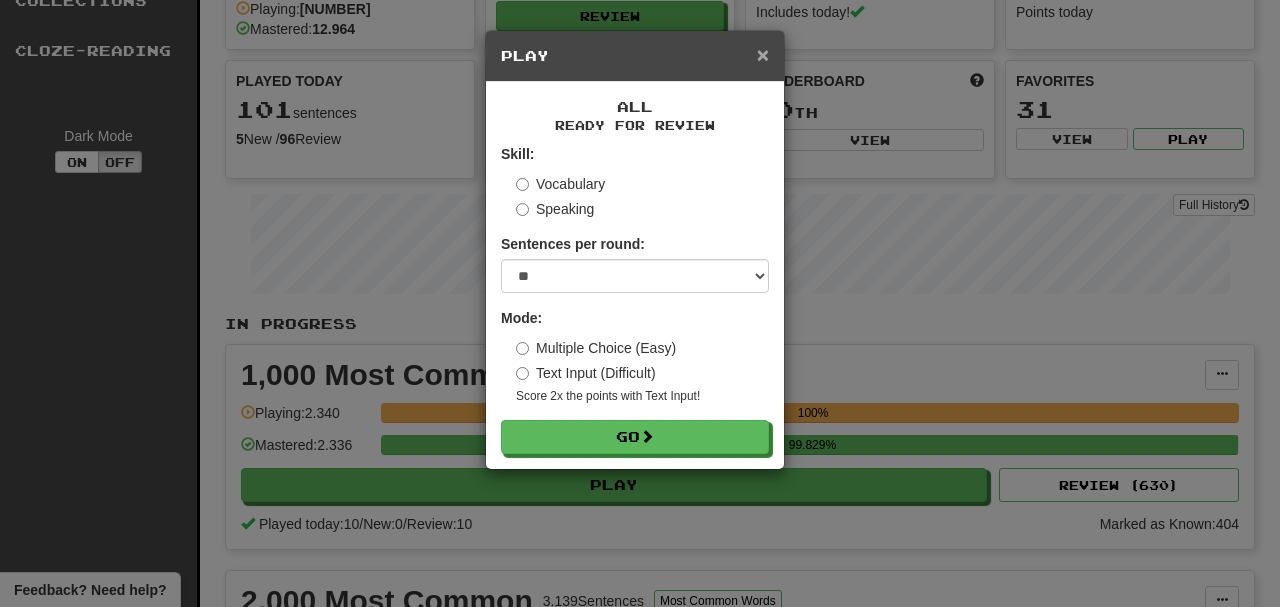 click on "Play" at bounding box center [635, 56] 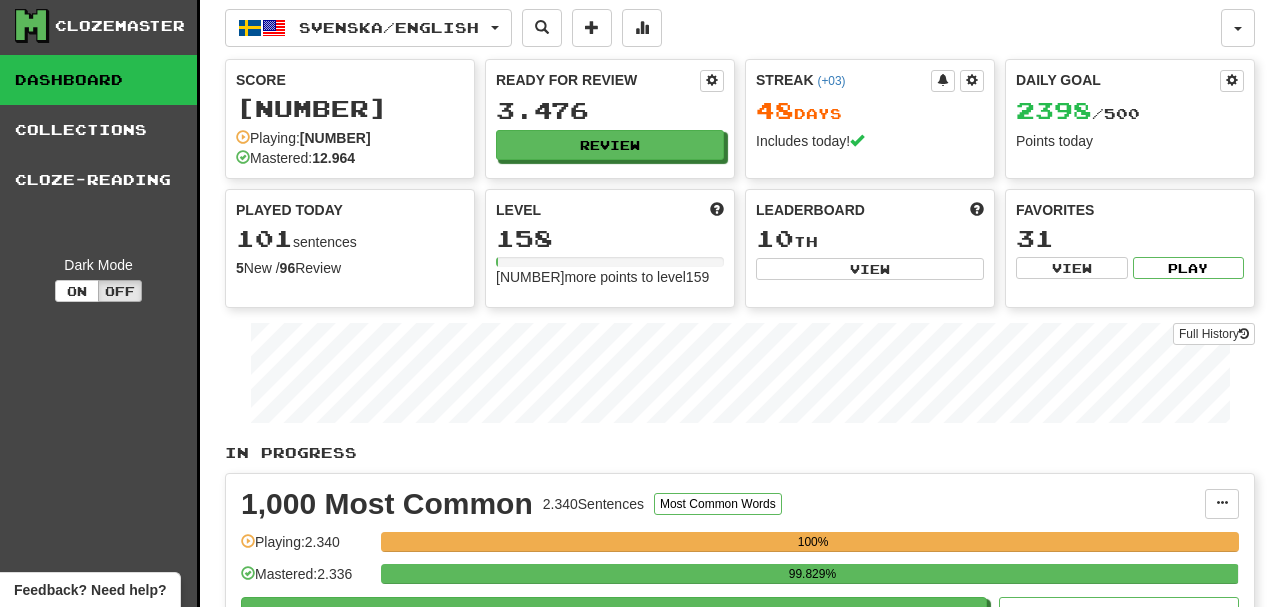 scroll, scrollTop: 0, scrollLeft: 0, axis: both 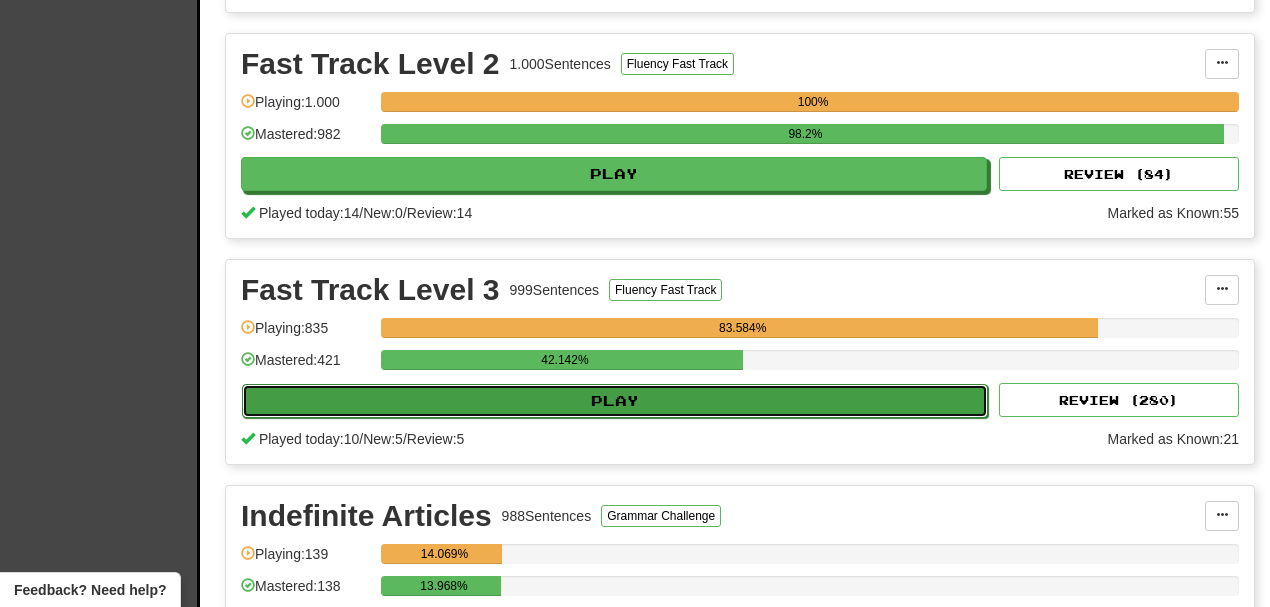 click on "Play" at bounding box center (615, 401) 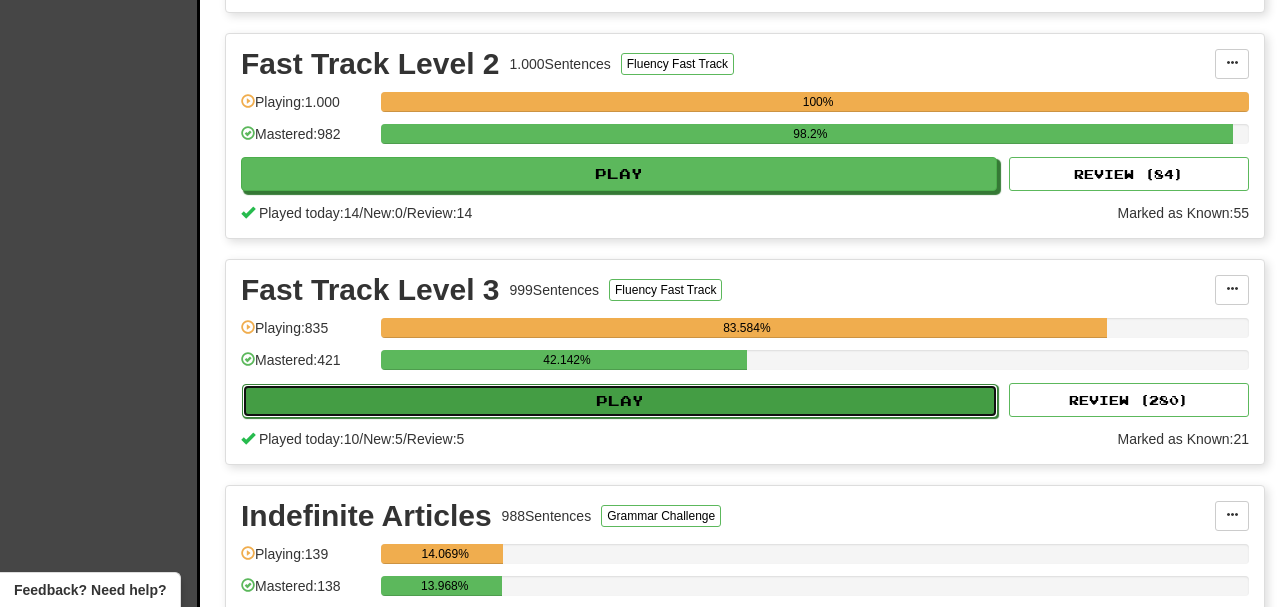 select on "**" 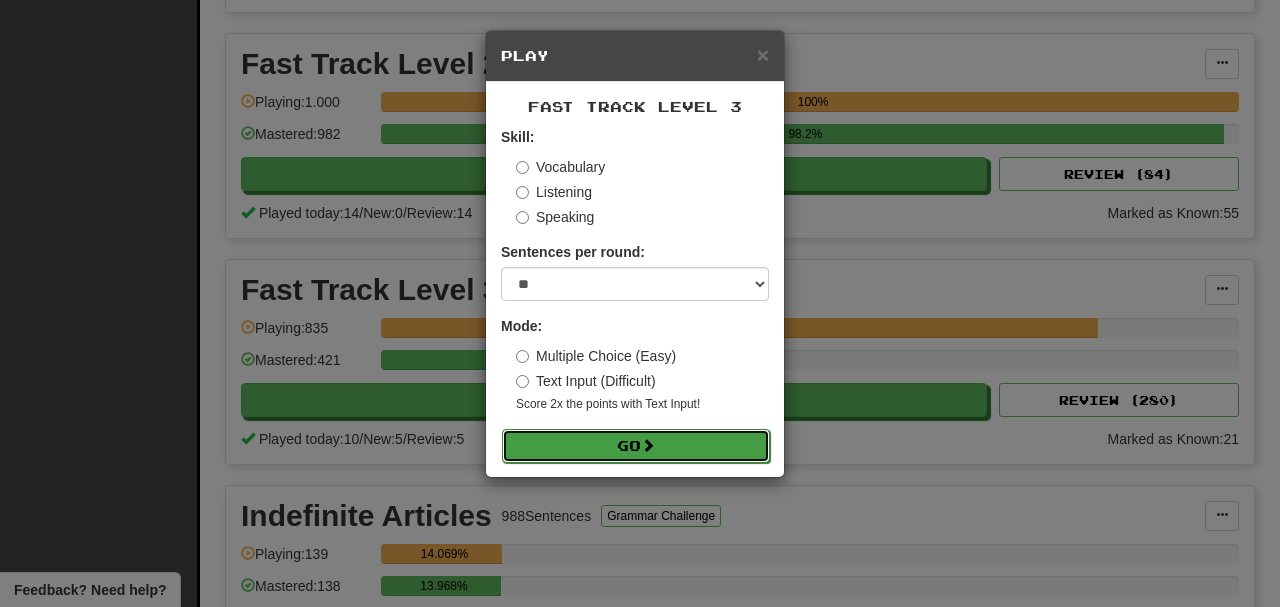 click at bounding box center (648, 445) 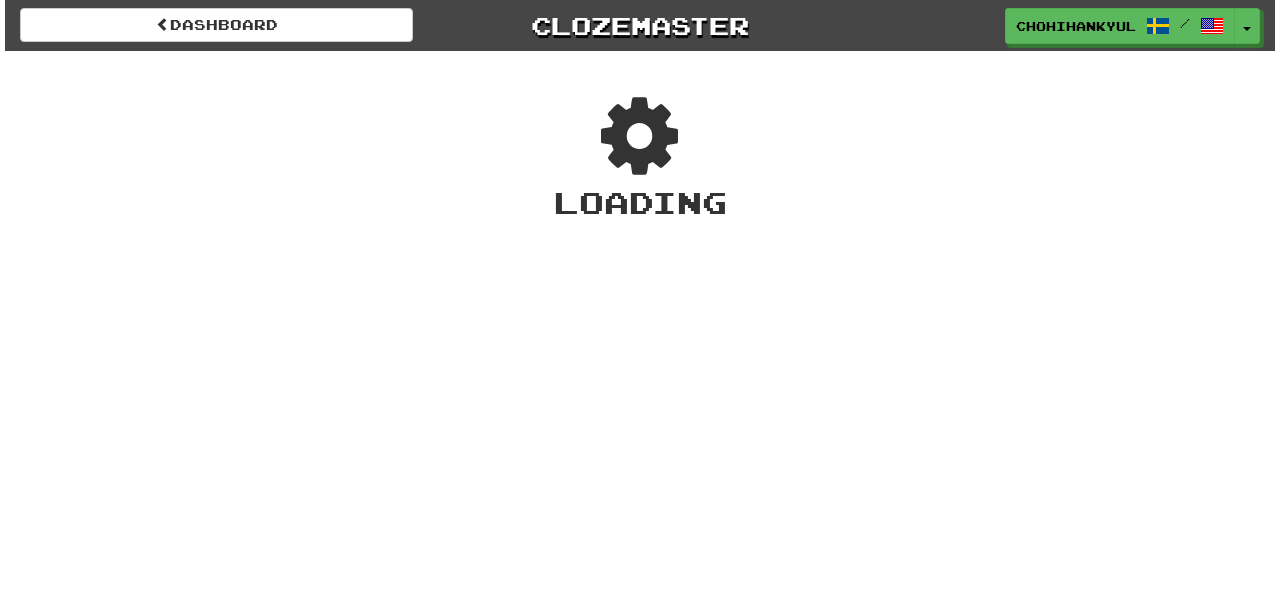 scroll, scrollTop: 0, scrollLeft: 0, axis: both 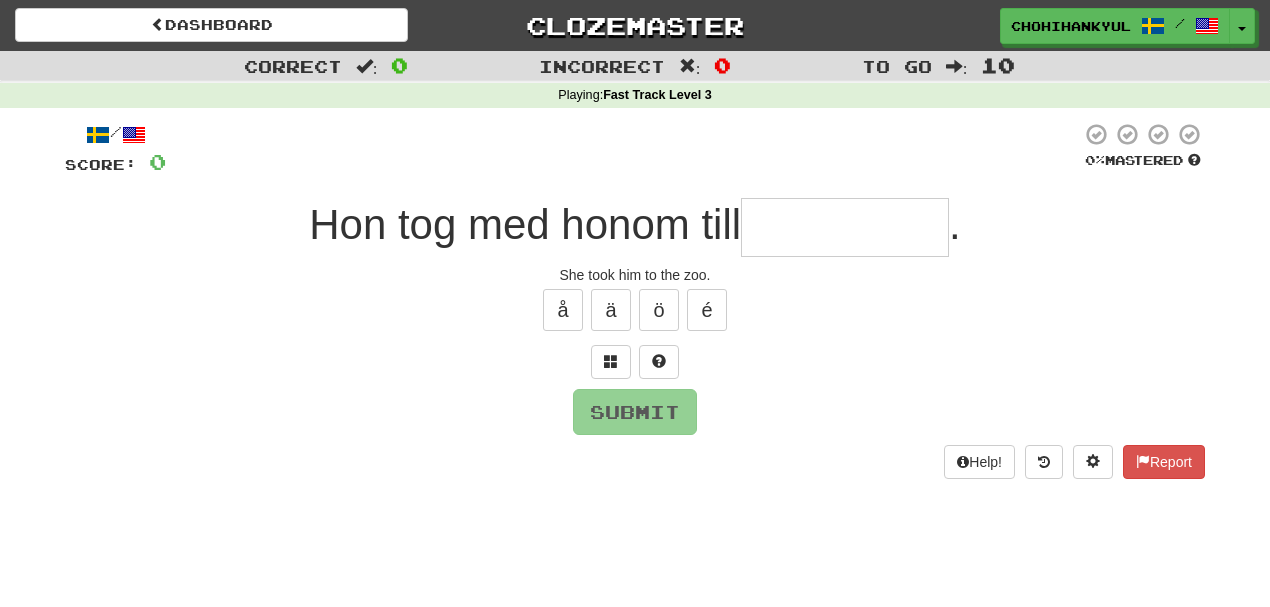 click at bounding box center (845, 227) 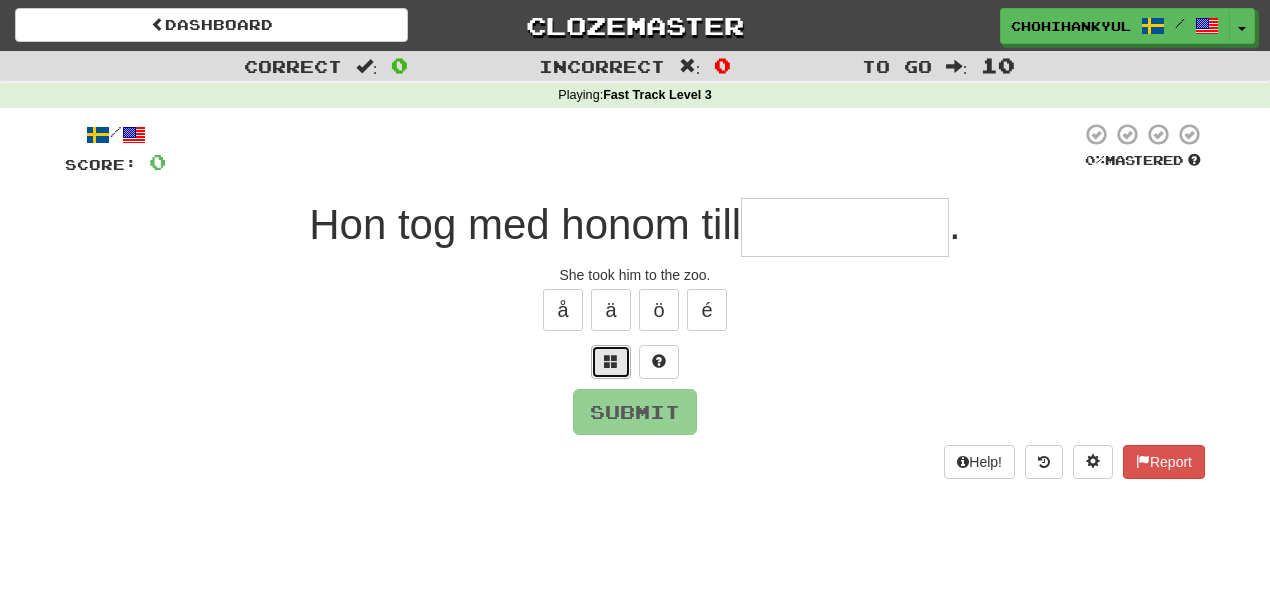 click at bounding box center (611, 362) 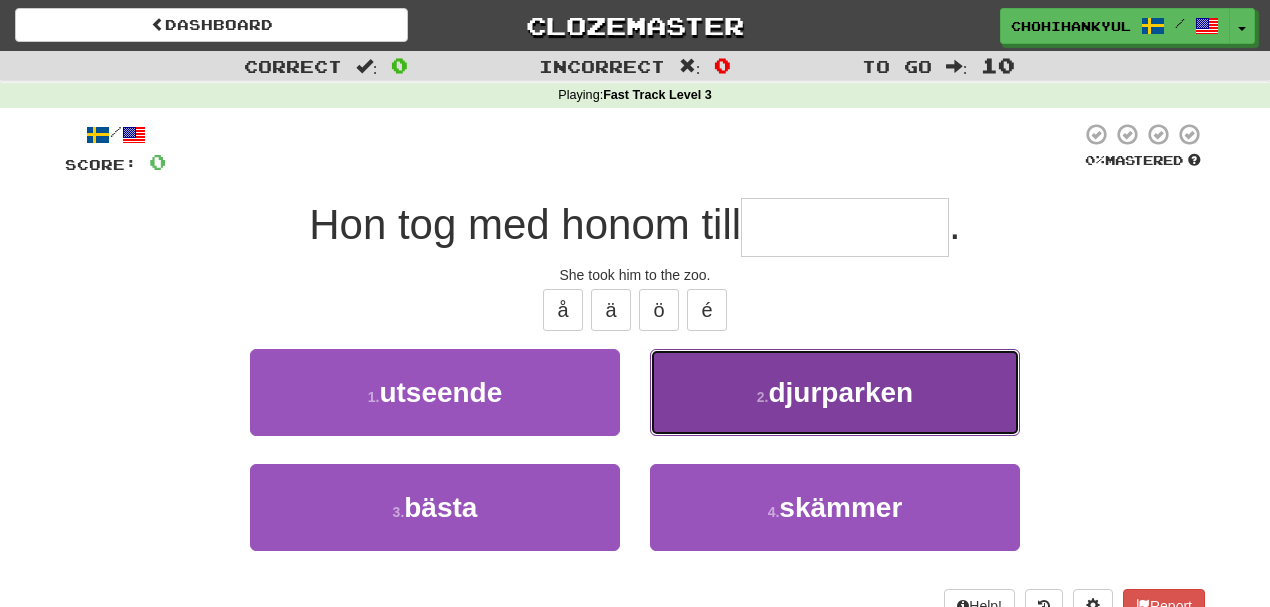 click on "2 .  djurparken" at bounding box center (835, 392) 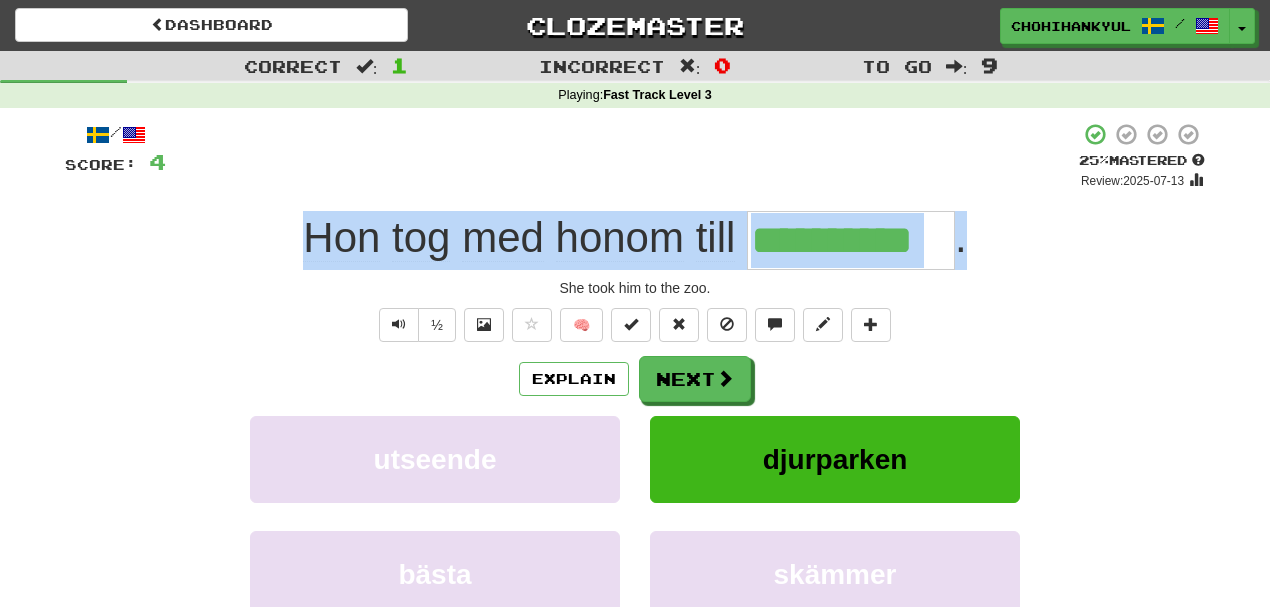 drag, startPoint x: 198, startPoint y: 225, endPoint x: 1034, endPoint y: 244, distance: 836.2159 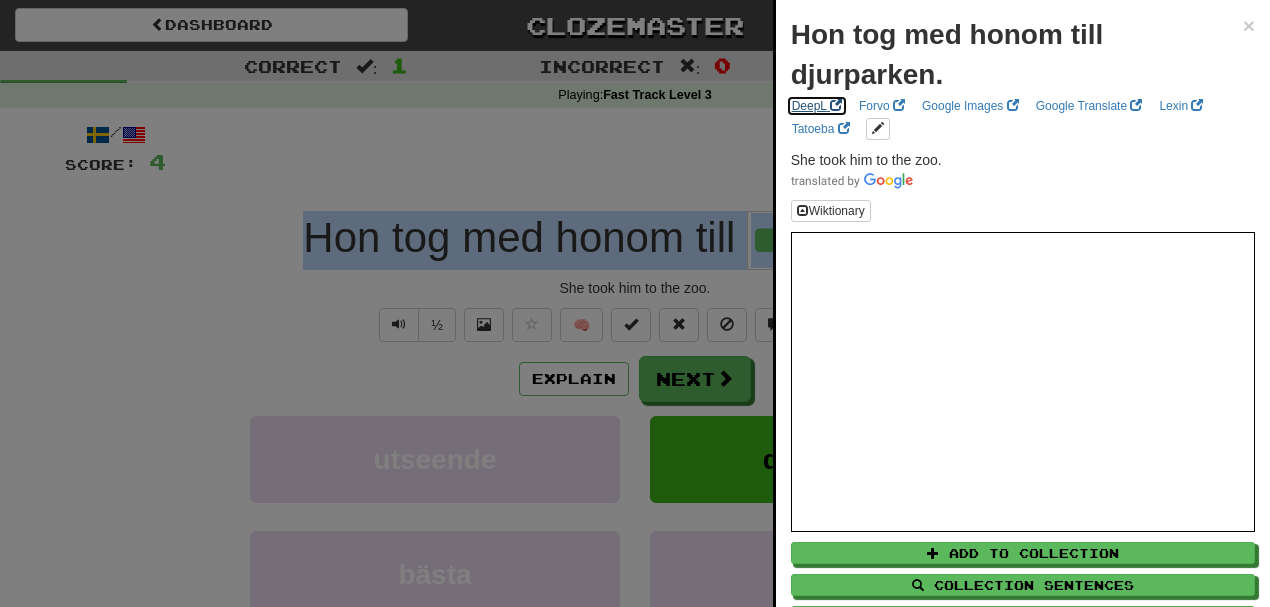 click on "DeepL" at bounding box center (817, 106) 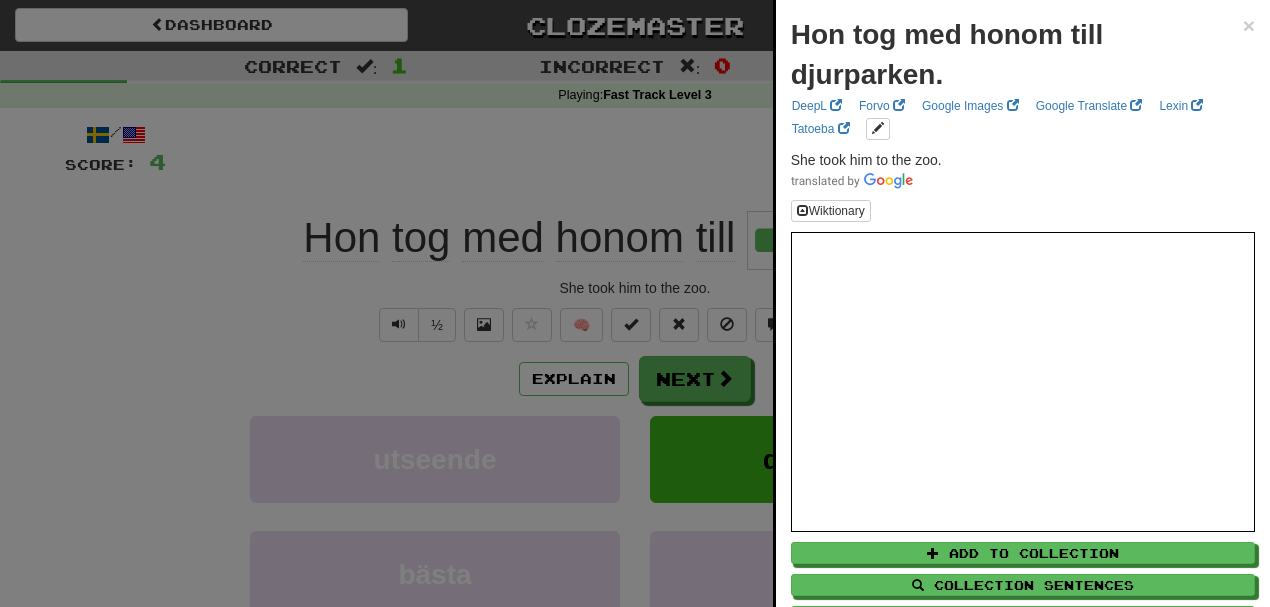 drag, startPoint x: 188, startPoint y: 229, endPoint x: 212, endPoint y: 234, distance: 24.5153 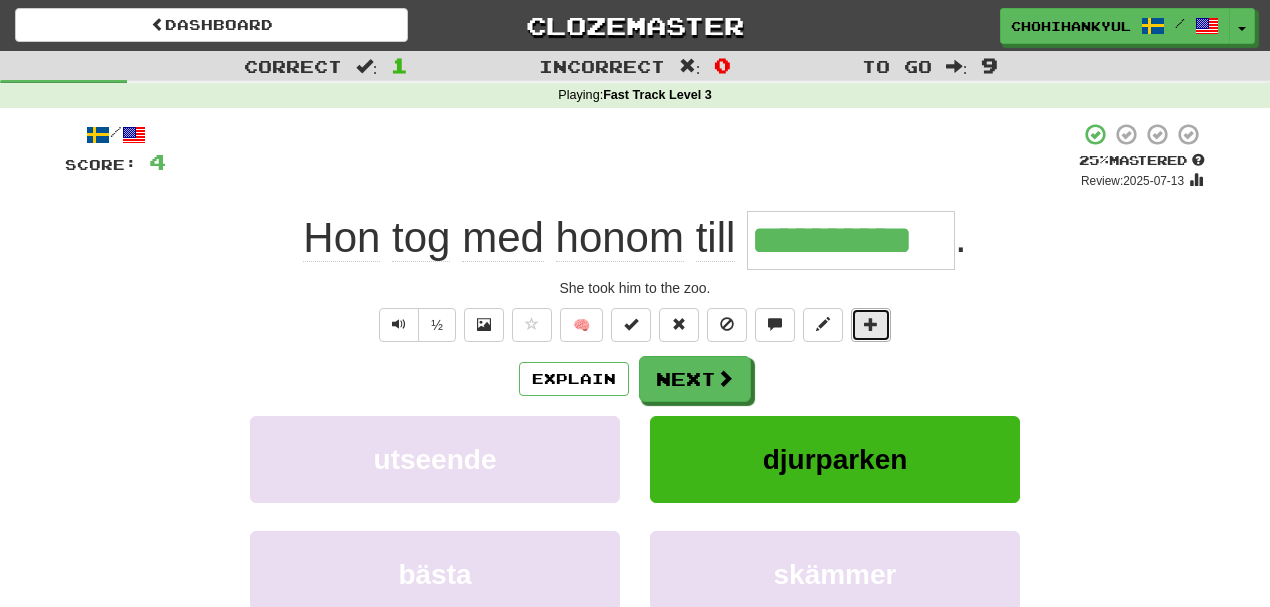 click at bounding box center [871, 325] 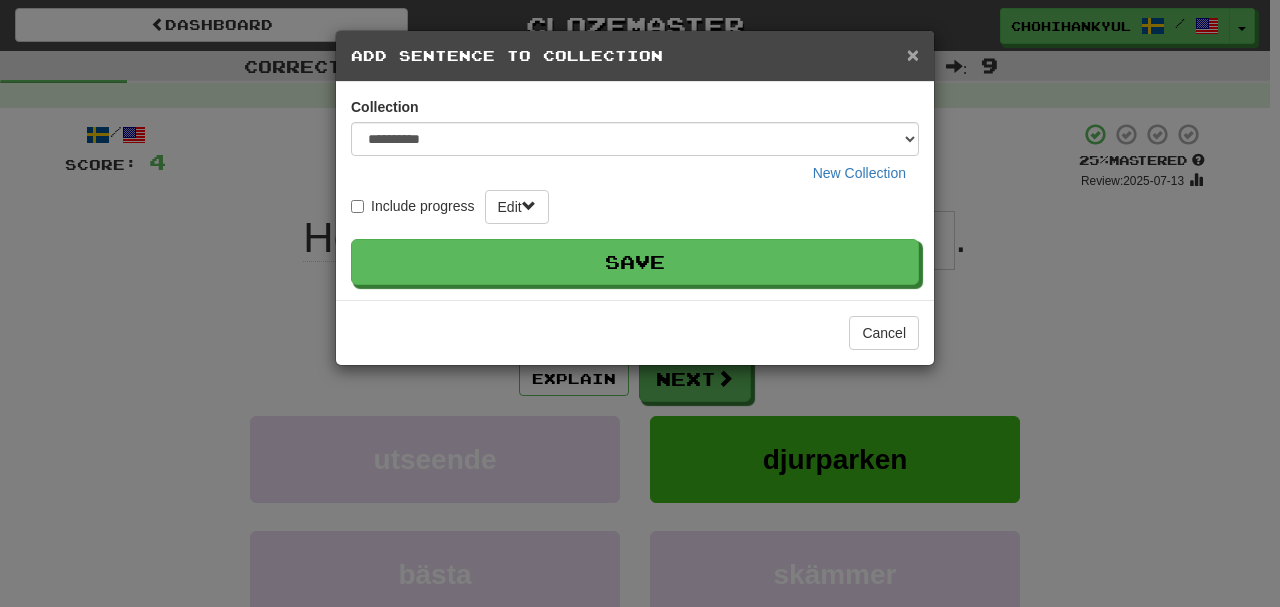 click on "×" at bounding box center [913, 54] 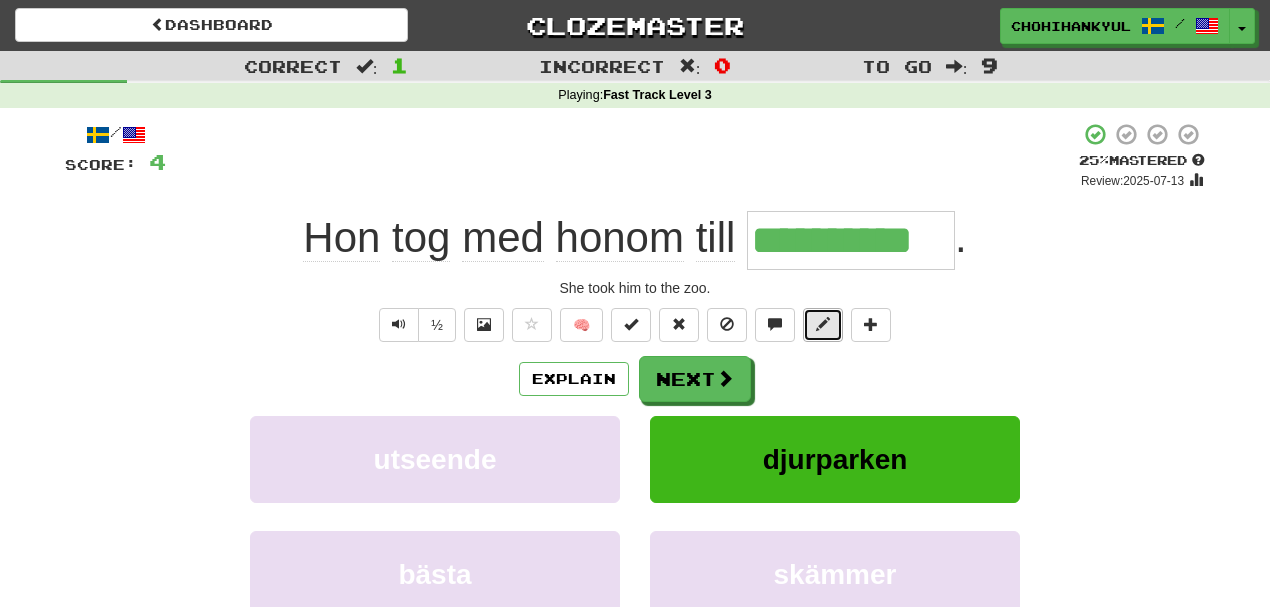 click at bounding box center [823, 324] 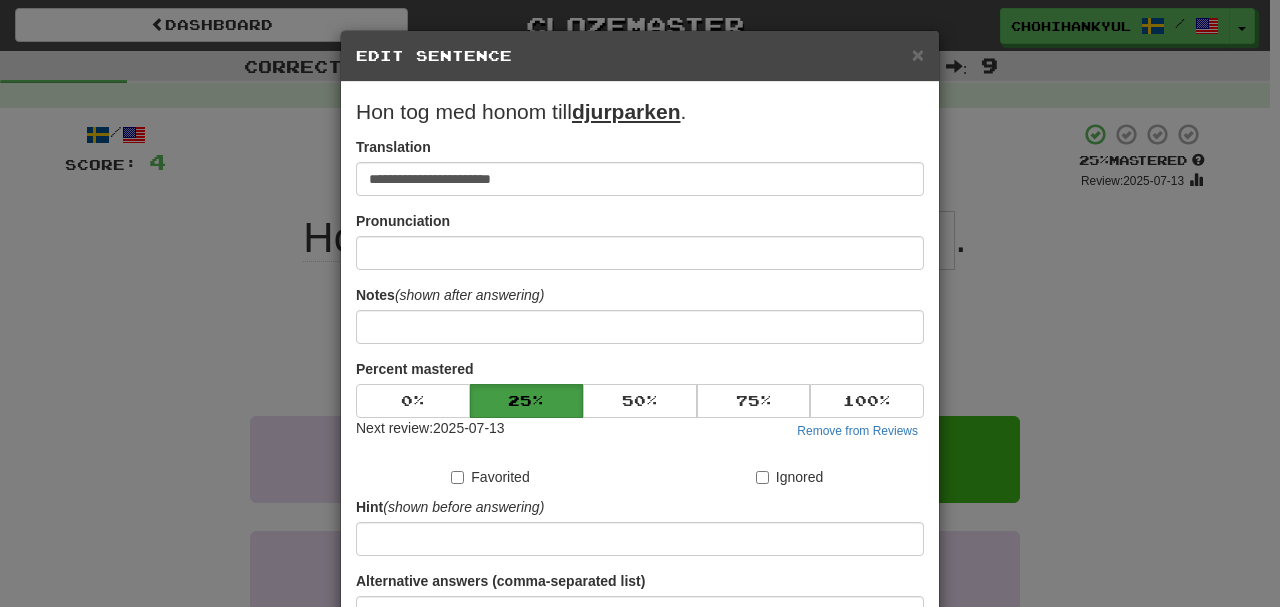 type 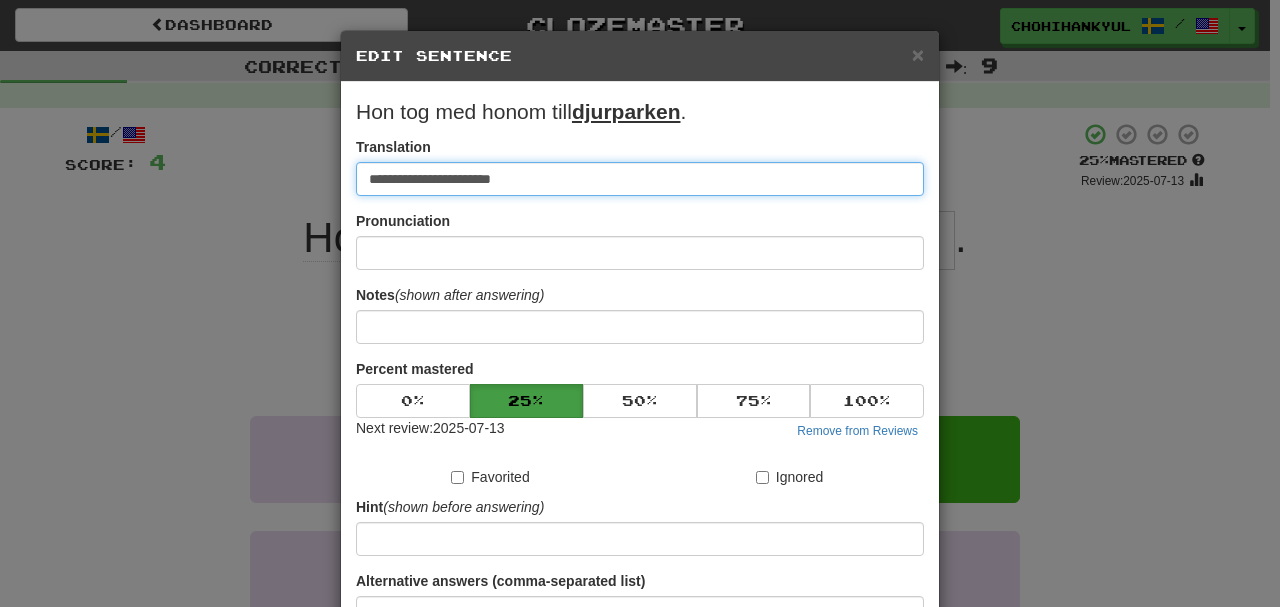 paste on "**********" 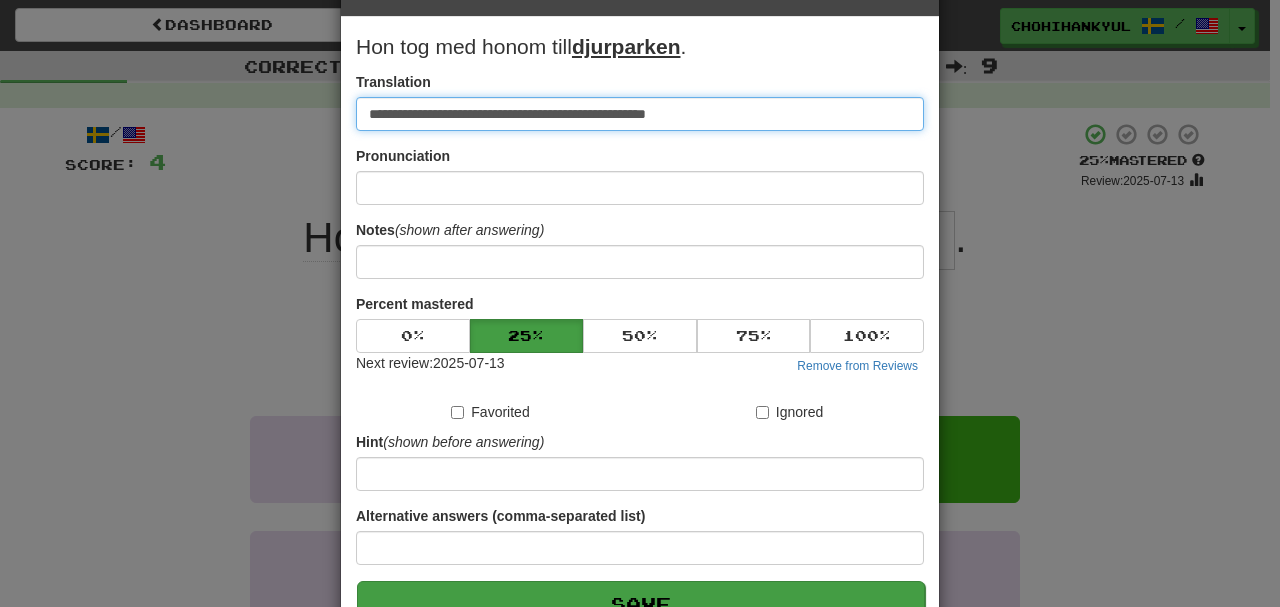 scroll, scrollTop: 190, scrollLeft: 0, axis: vertical 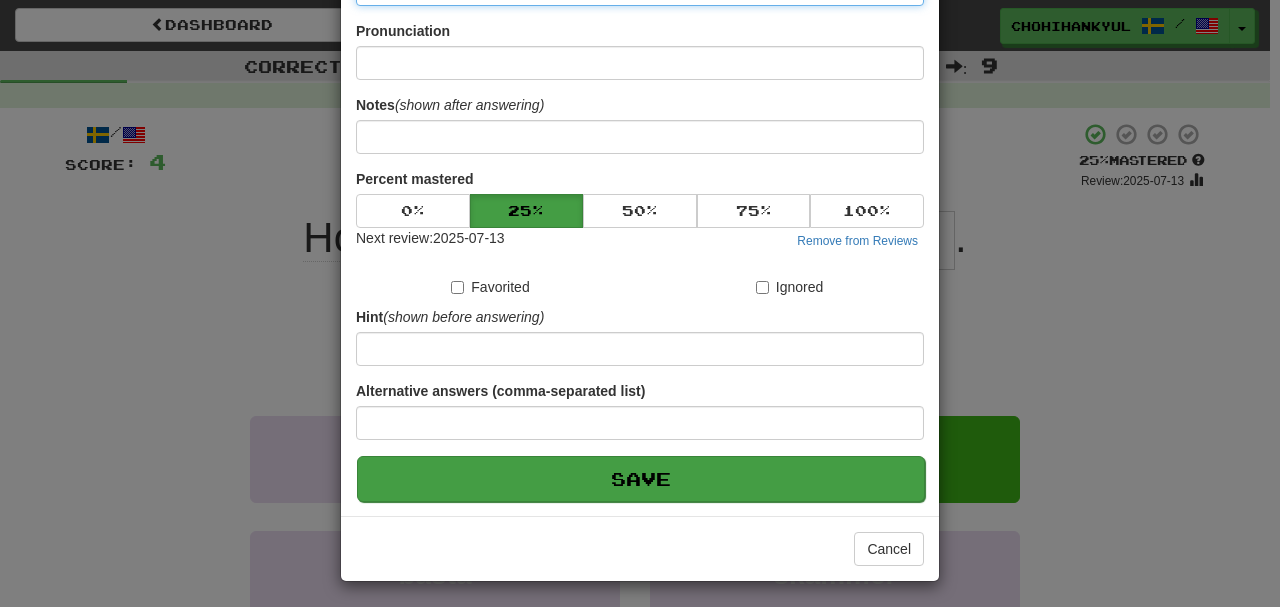 type on "**********" 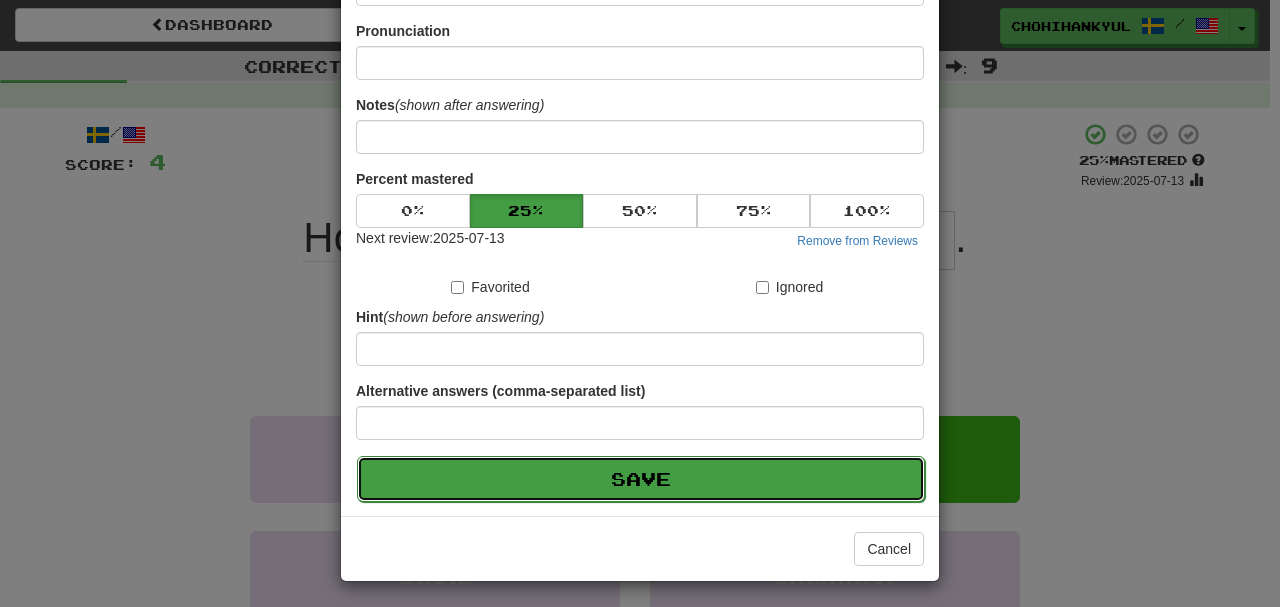 click on "Save" at bounding box center (641, 479) 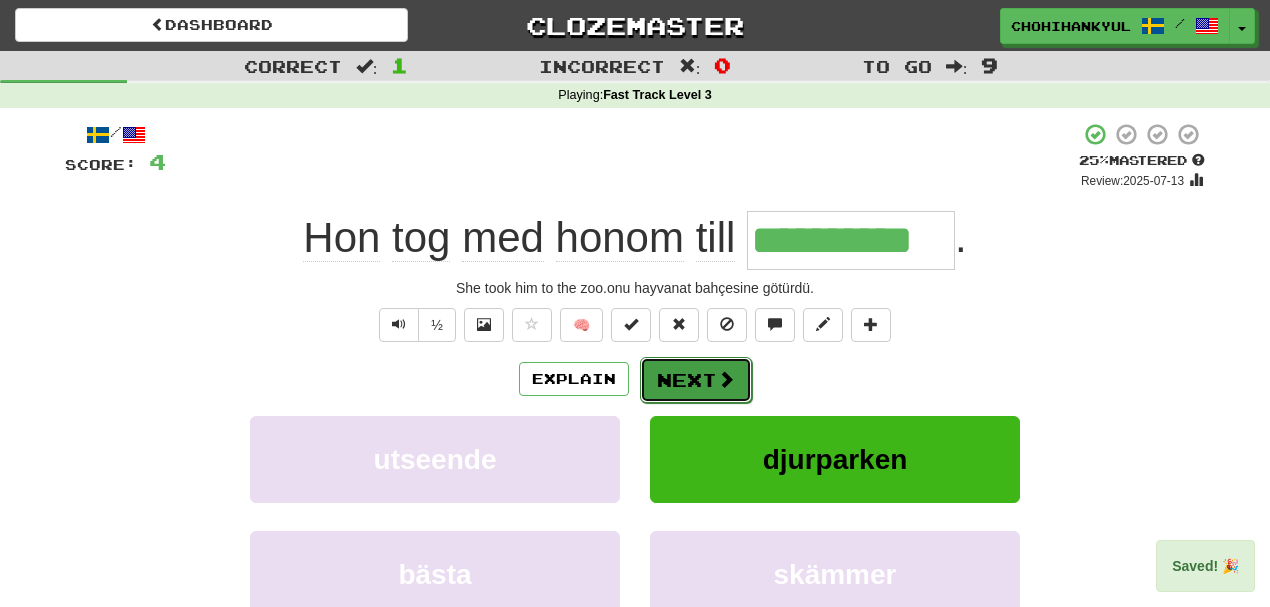 click on "Next" at bounding box center (696, 380) 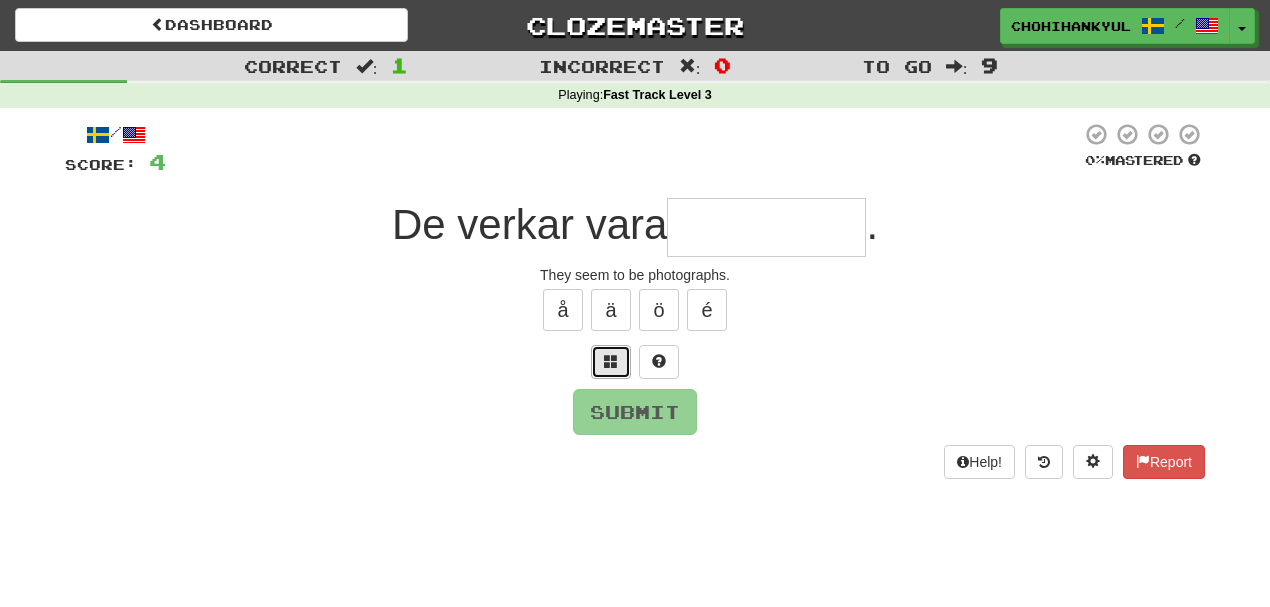 click at bounding box center (611, 361) 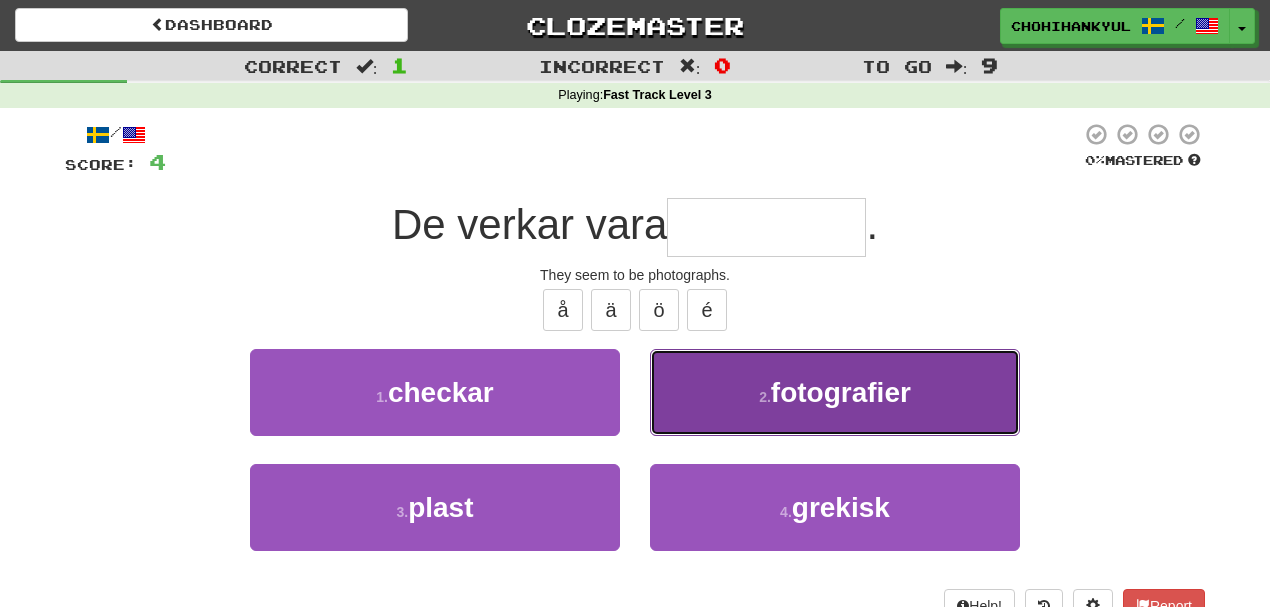 click on "fotografier" at bounding box center [841, 392] 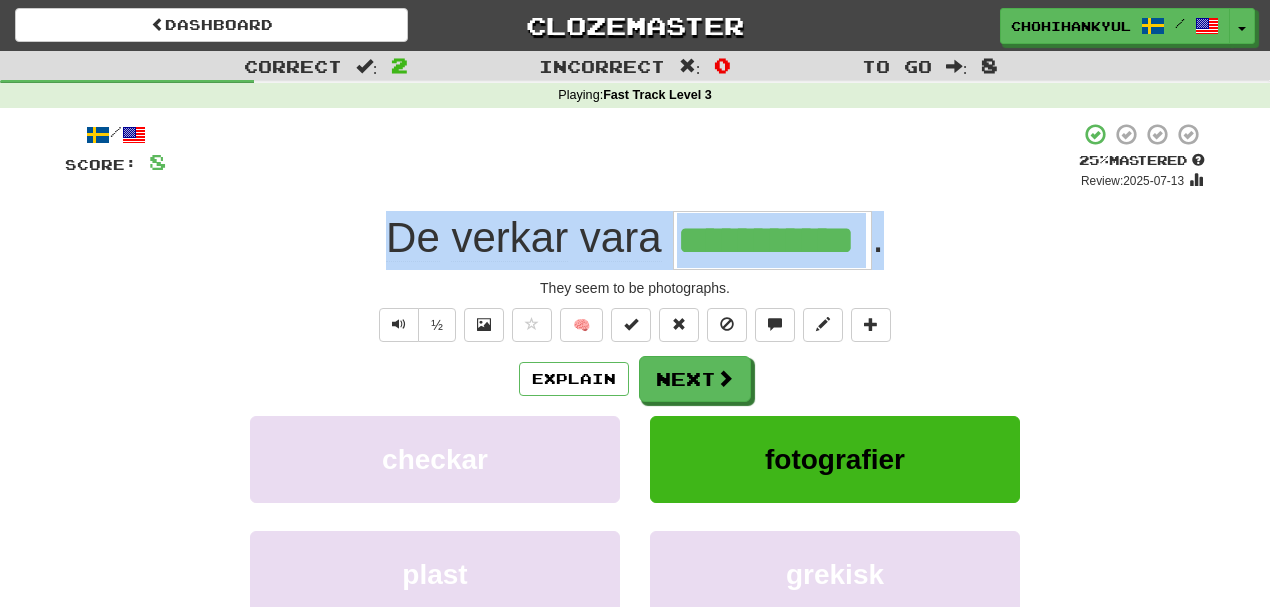 drag, startPoint x: 359, startPoint y: 231, endPoint x: 932, endPoint y: 245, distance: 573.171 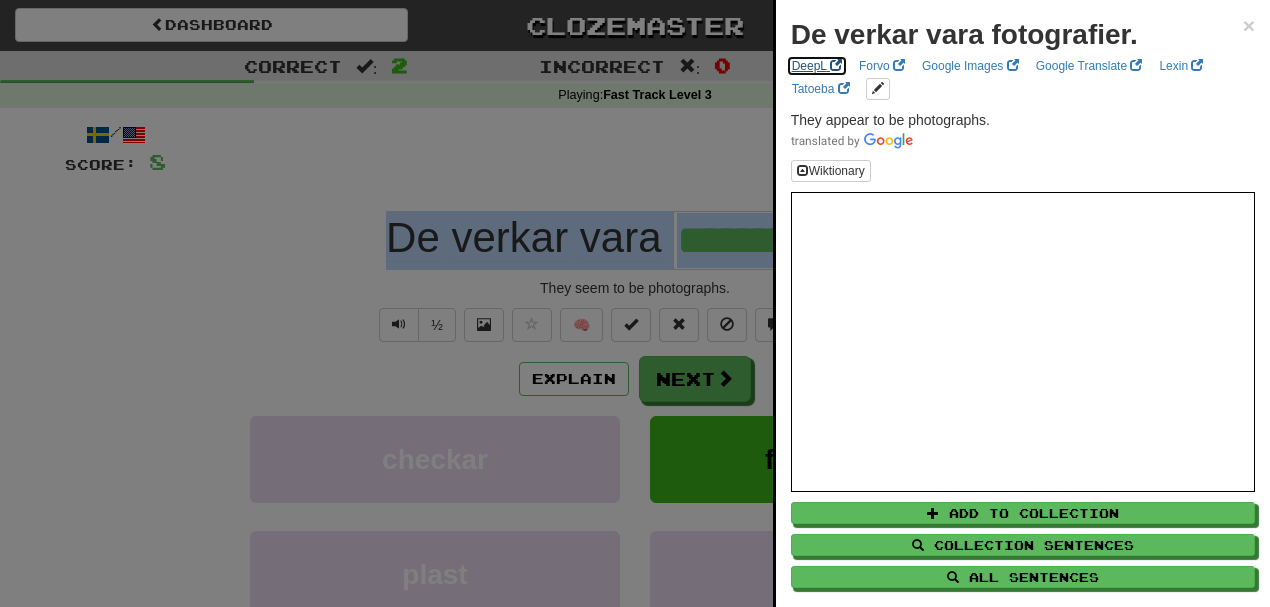 click on "DeepL" at bounding box center [817, 66] 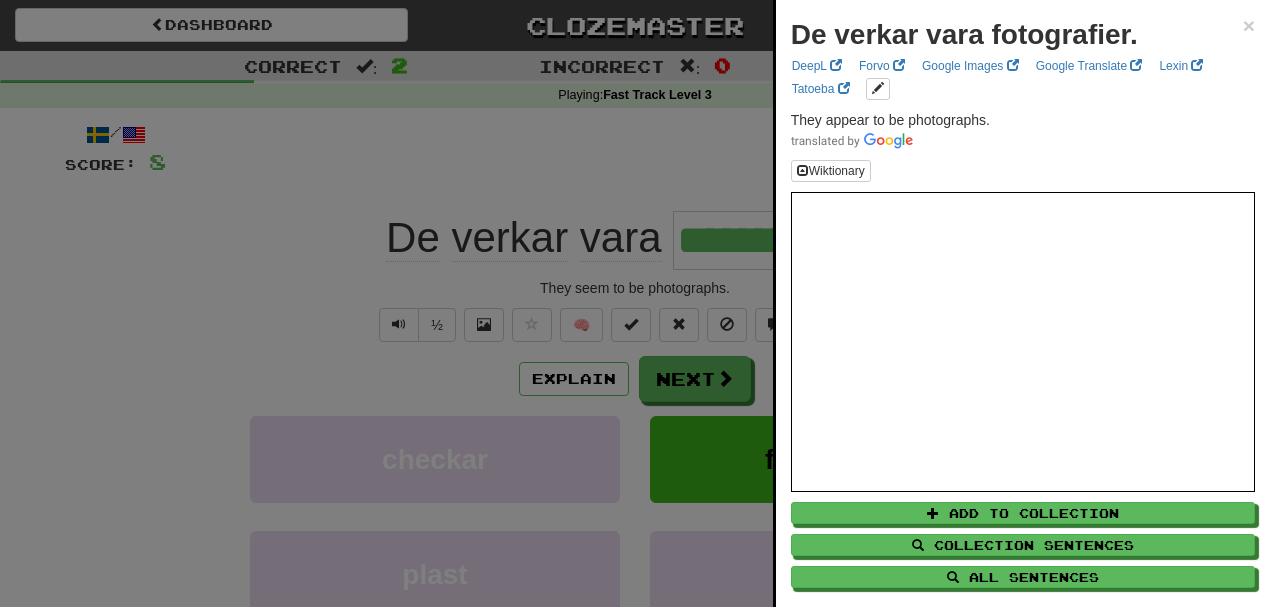 click at bounding box center (635, 303) 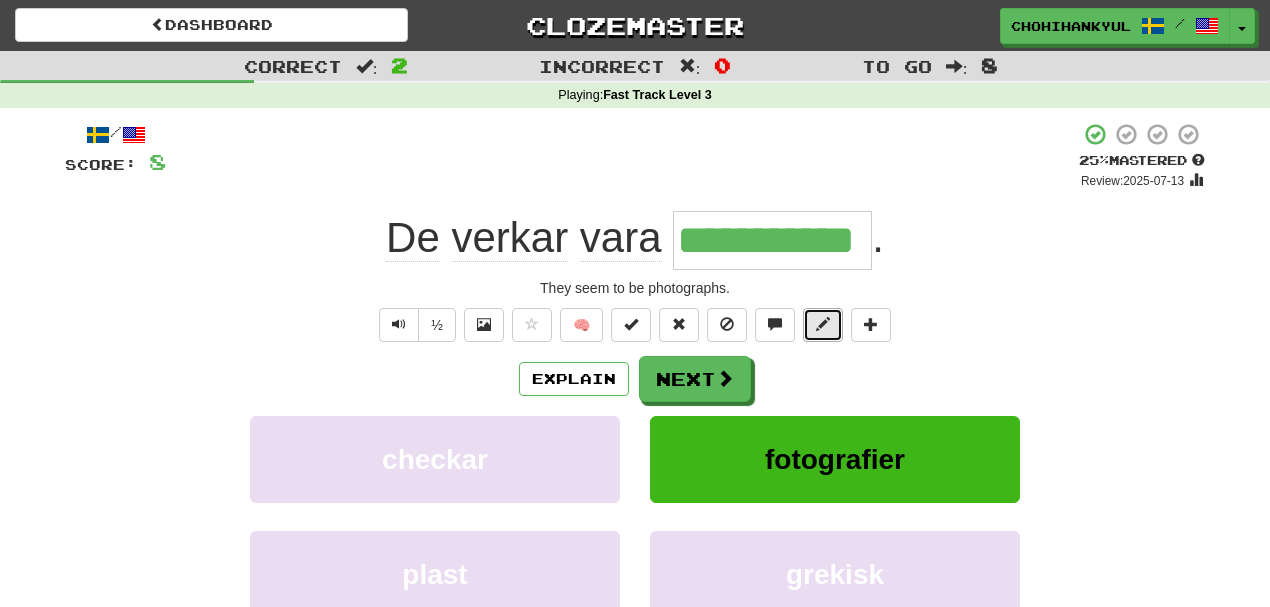click at bounding box center (823, 324) 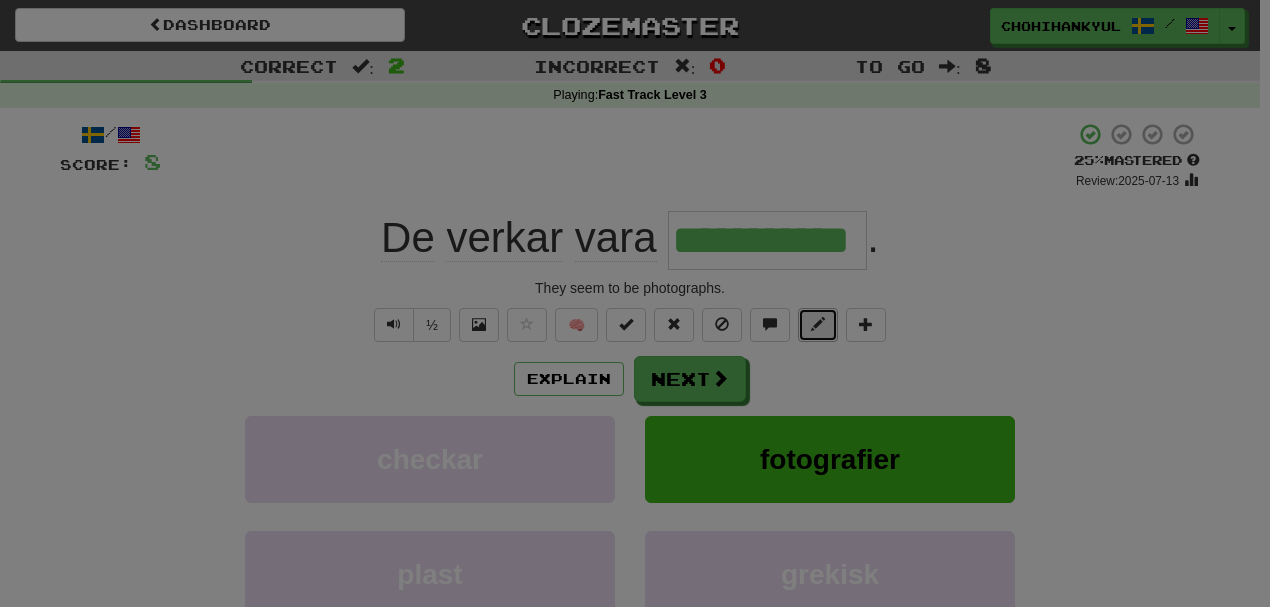 type 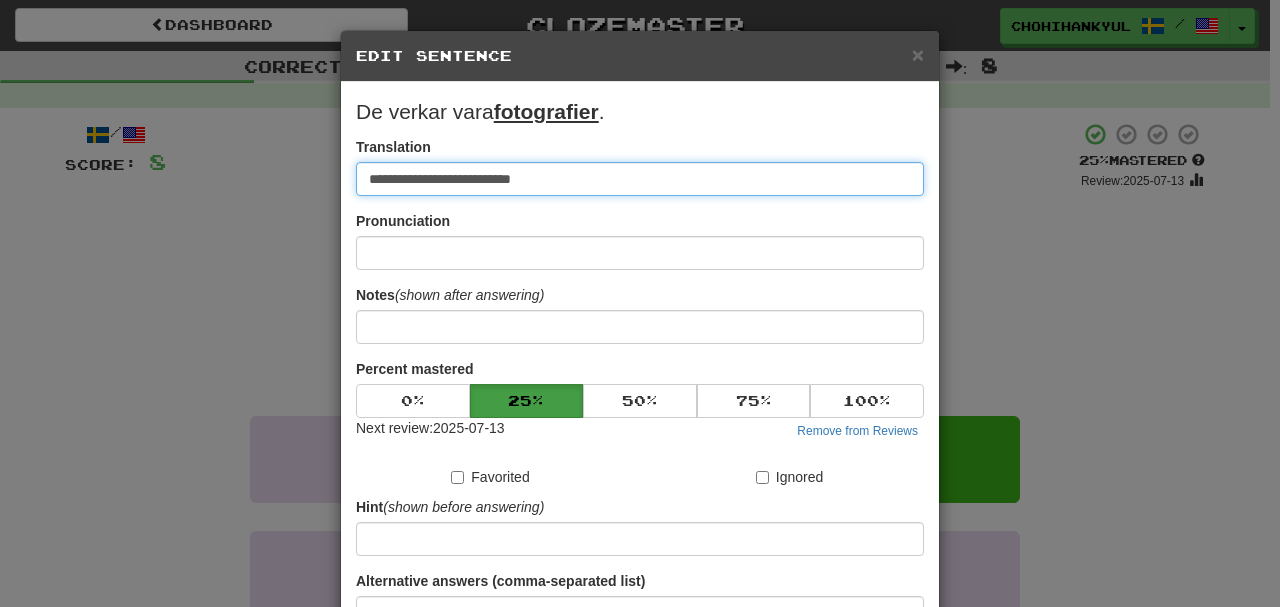 paste on "**********" 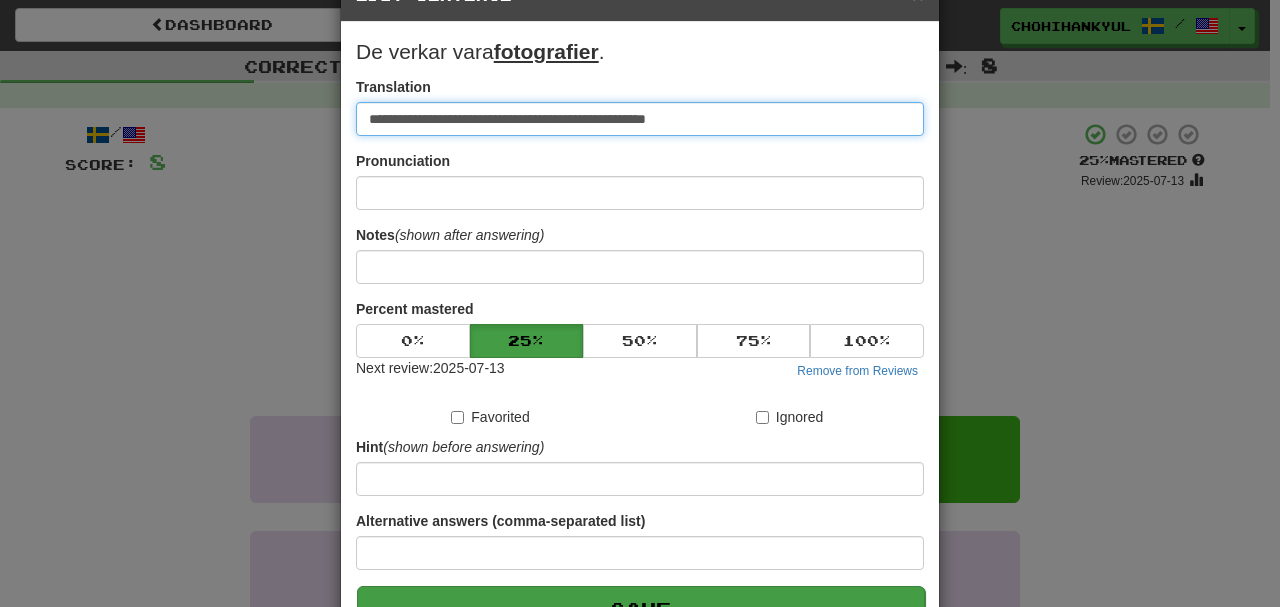 scroll, scrollTop: 190, scrollLeft: 0, axis: vertical 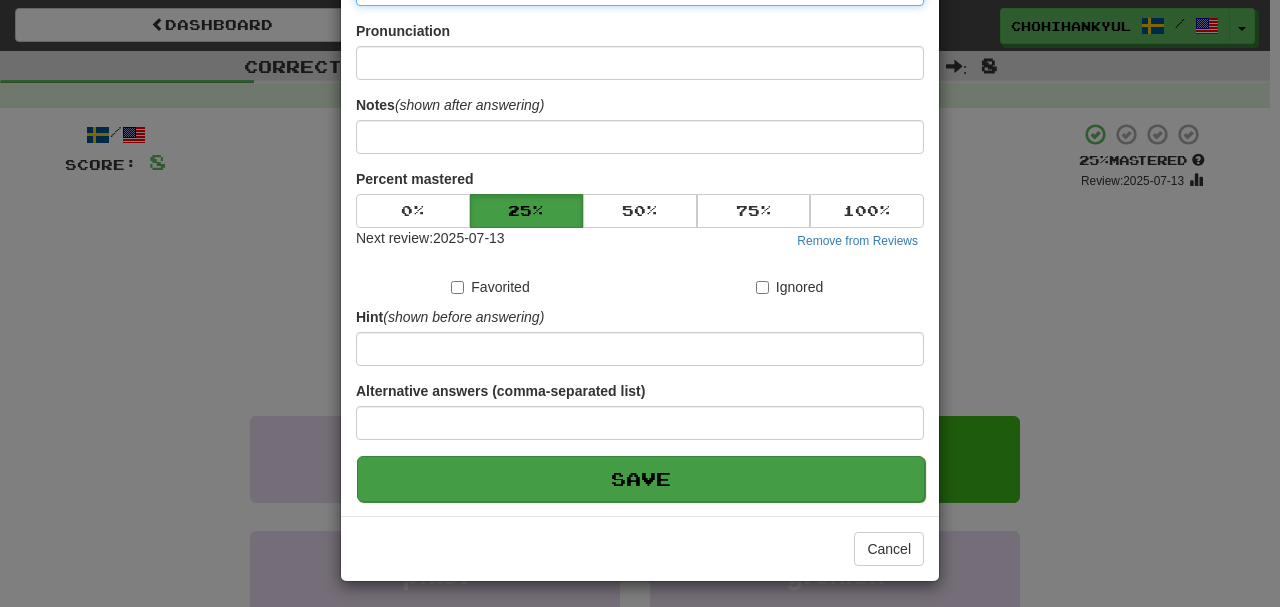 type on "**********" 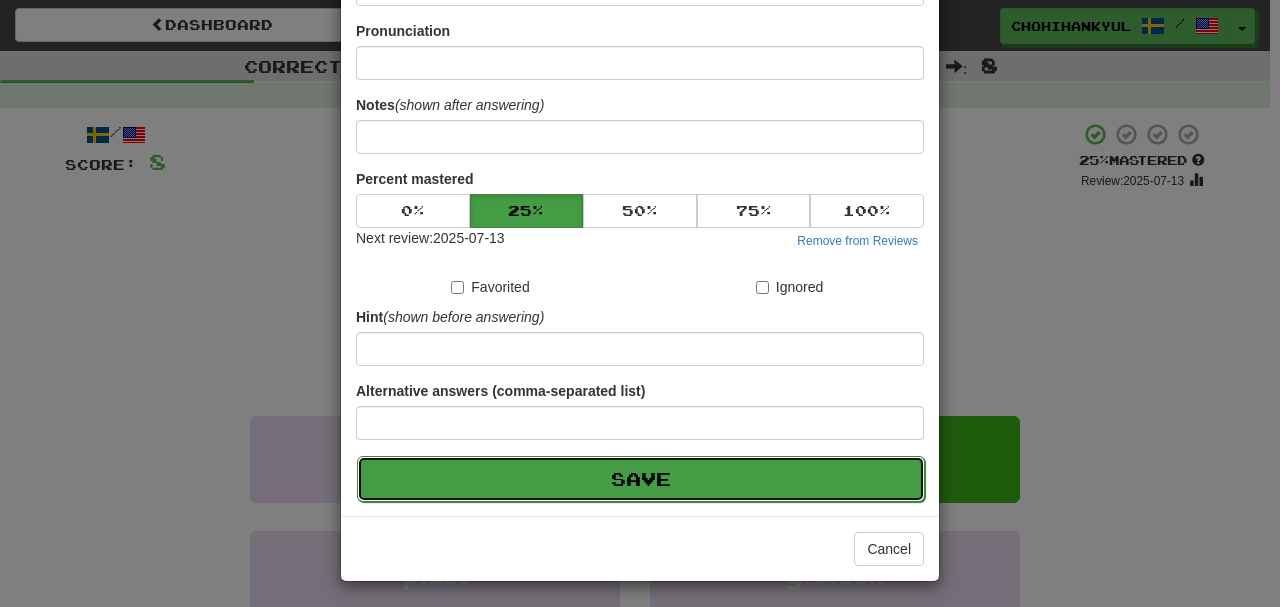 click on "Save" at bounding box center [641, 479] 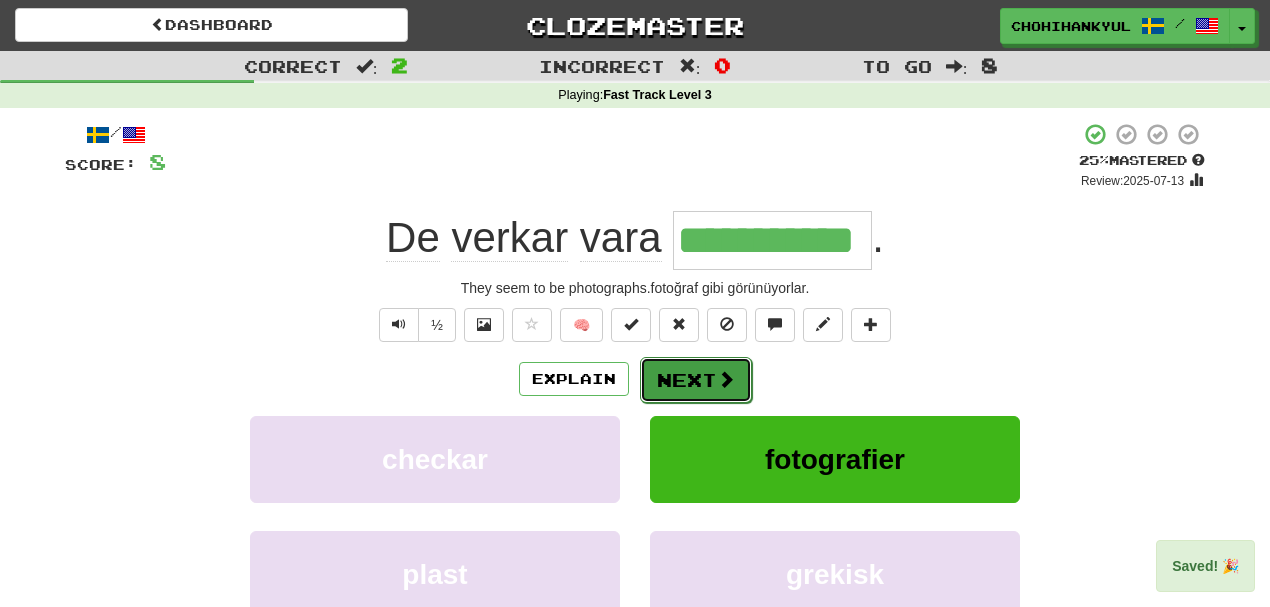 click on "Next" at bounding box center [696, 380] 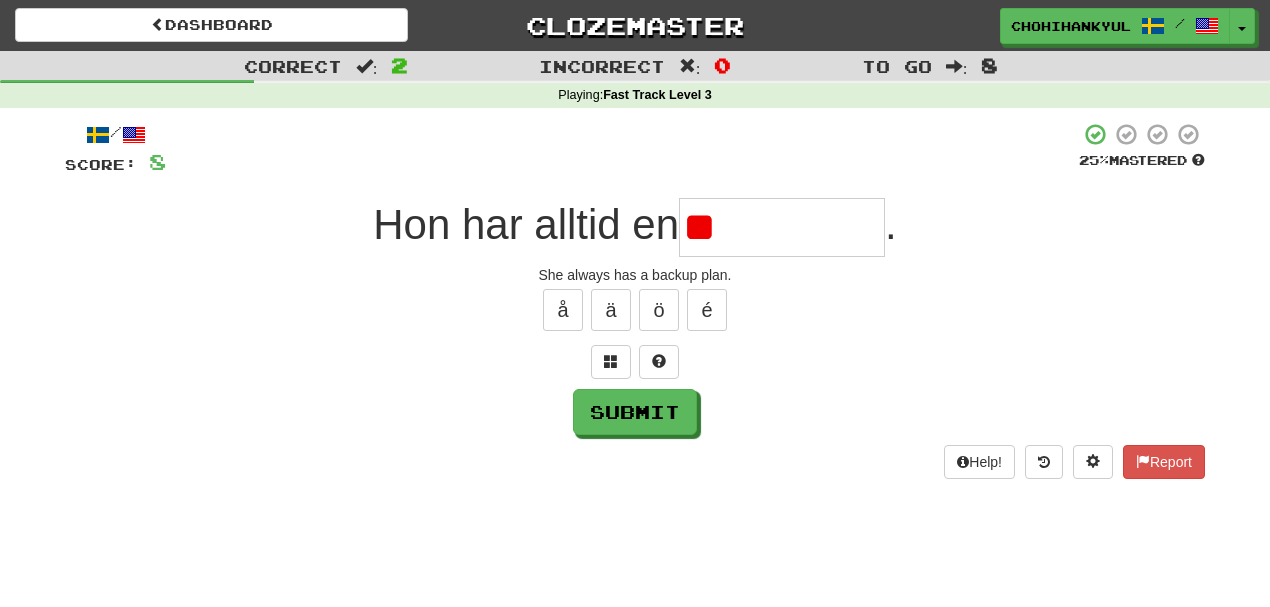 type on "*" 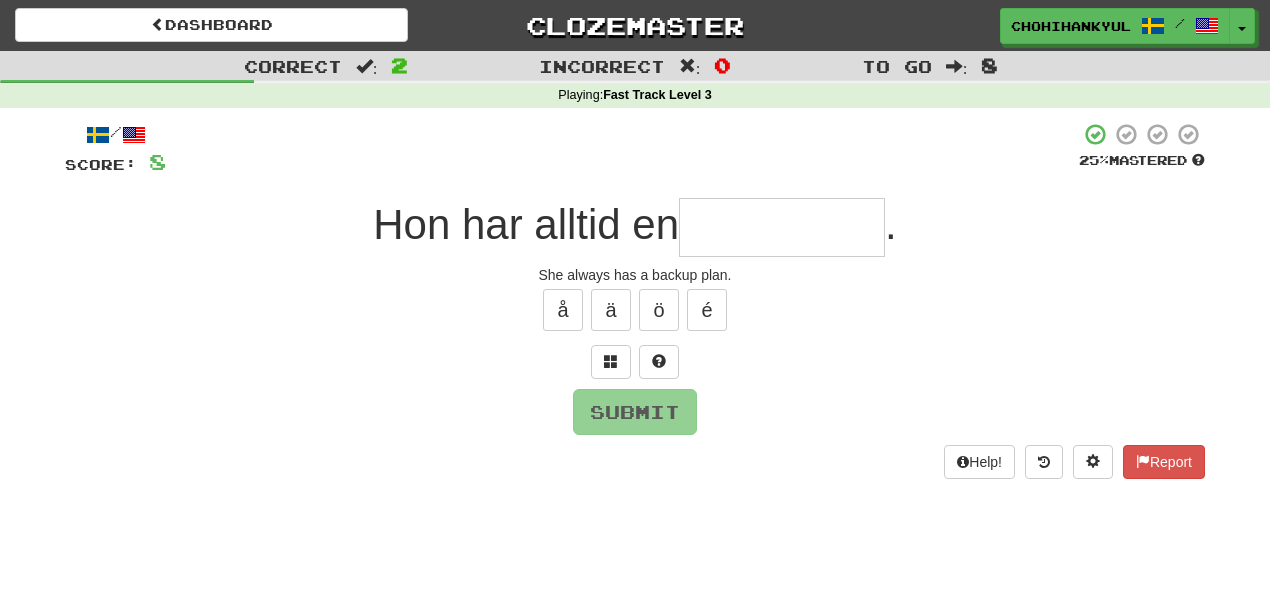 click at bounding box center [635, 362] 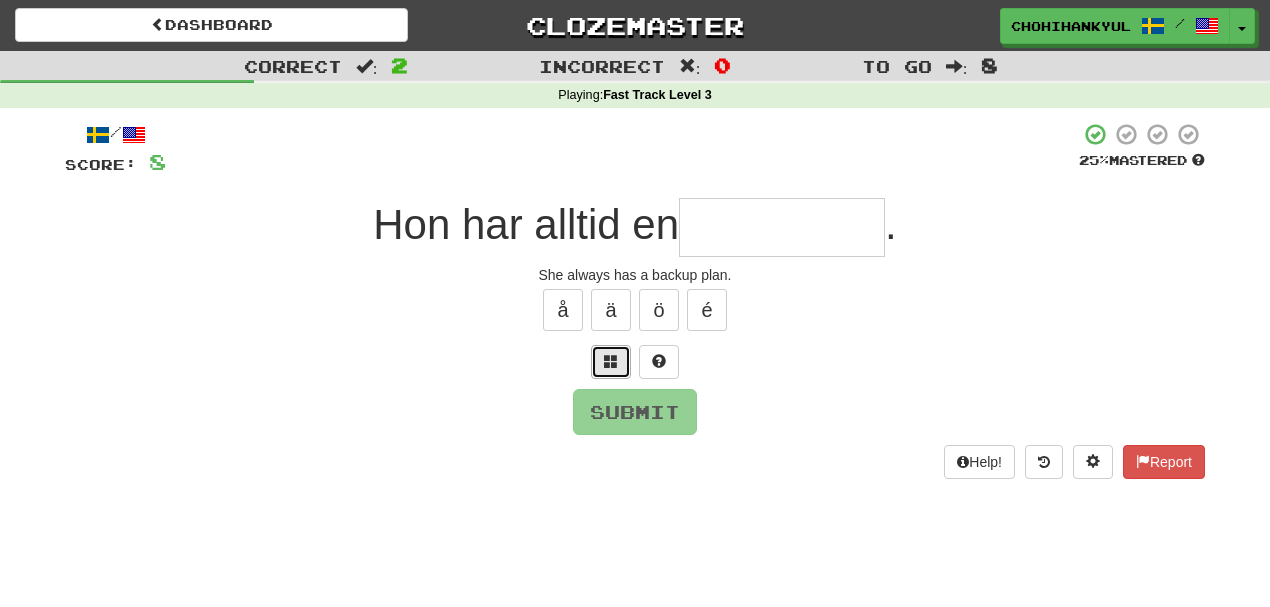 click at bounding box center [611, 361] 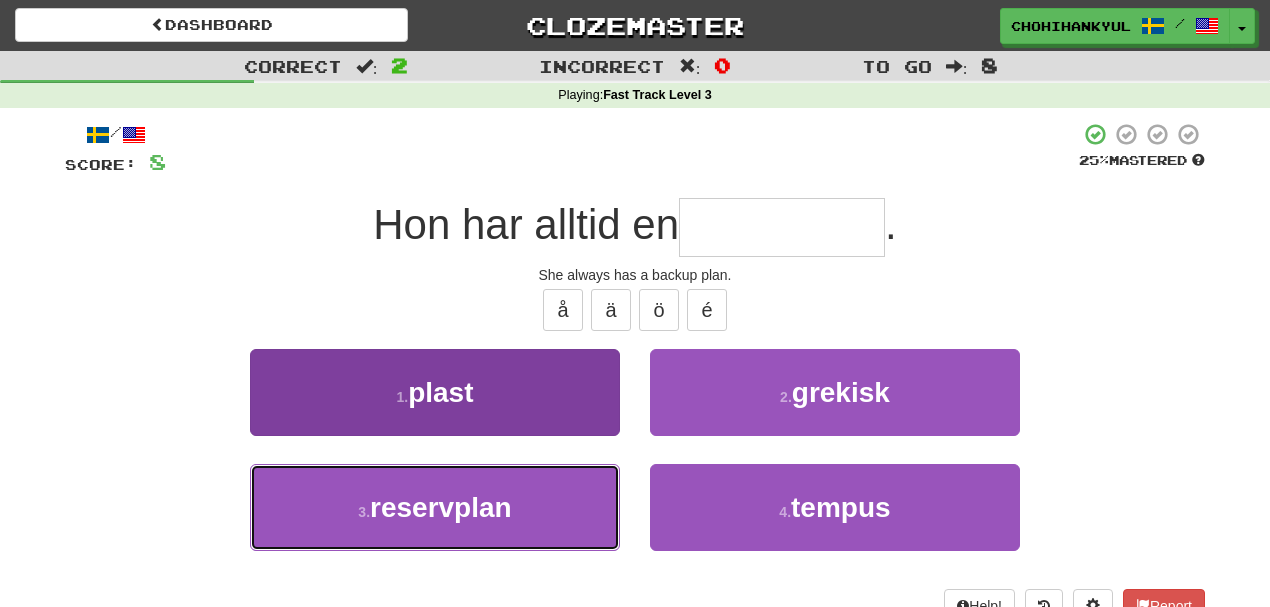 click on "3 .  reservplan" at bounding box center (435, 507) 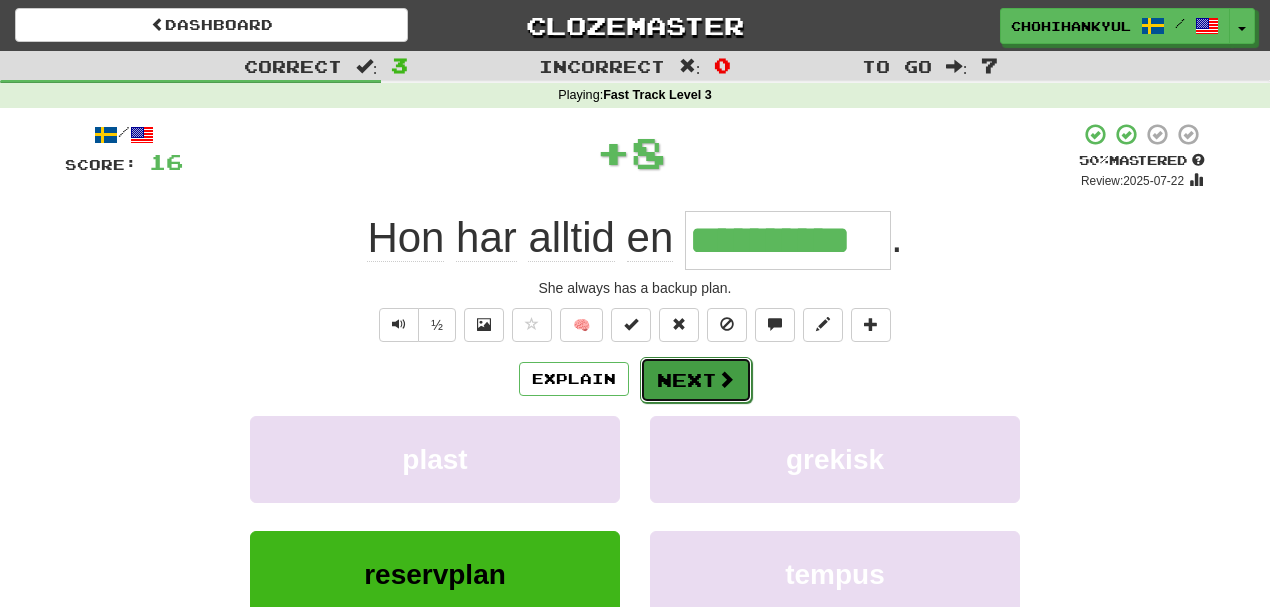 click on "Next" at bounding box center [696, 380] 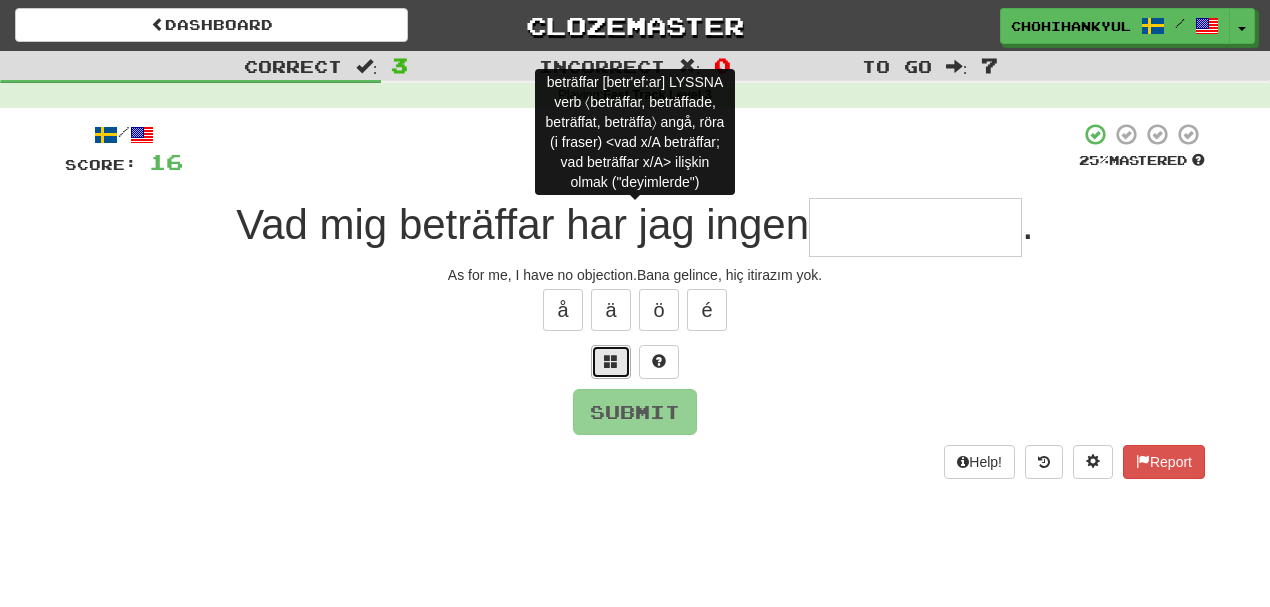 click at bounding box center [611, 362] 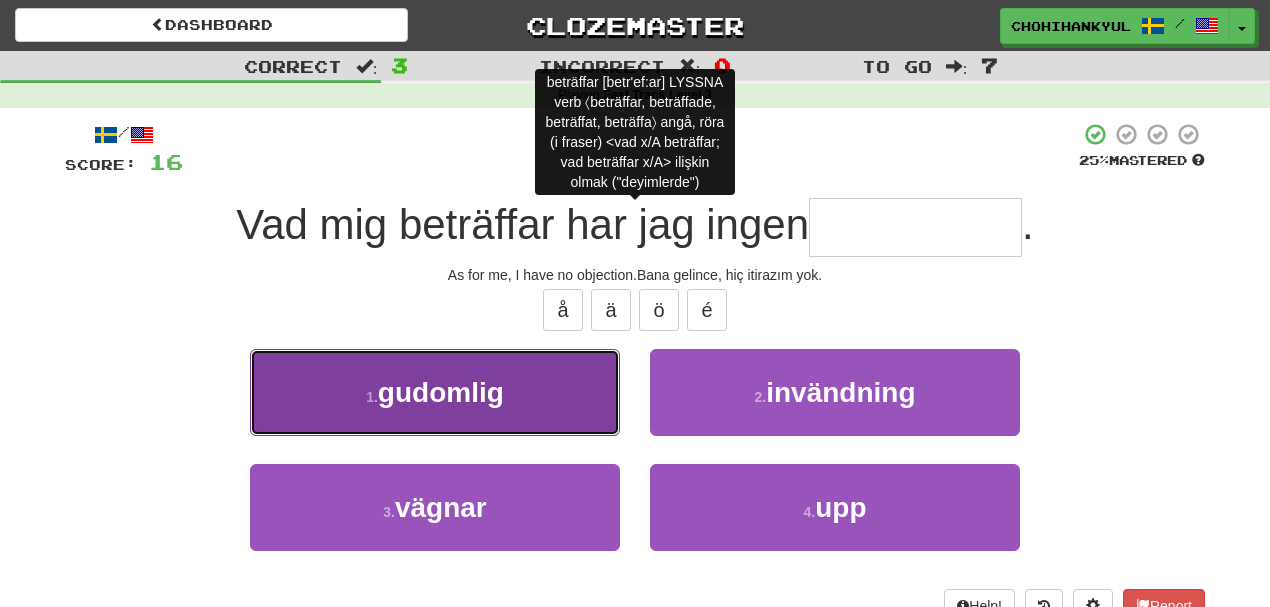 click on "1 .  gudomlig" at bounding box center [435, 392] 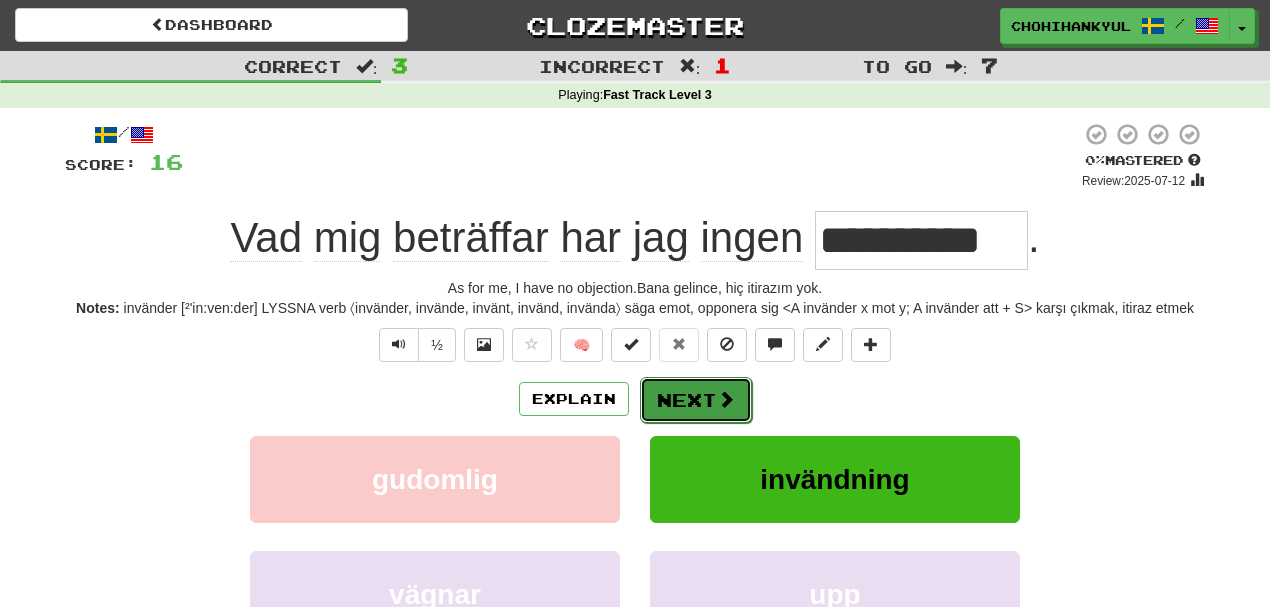 click on "Next" at bounding box center (696, 400) 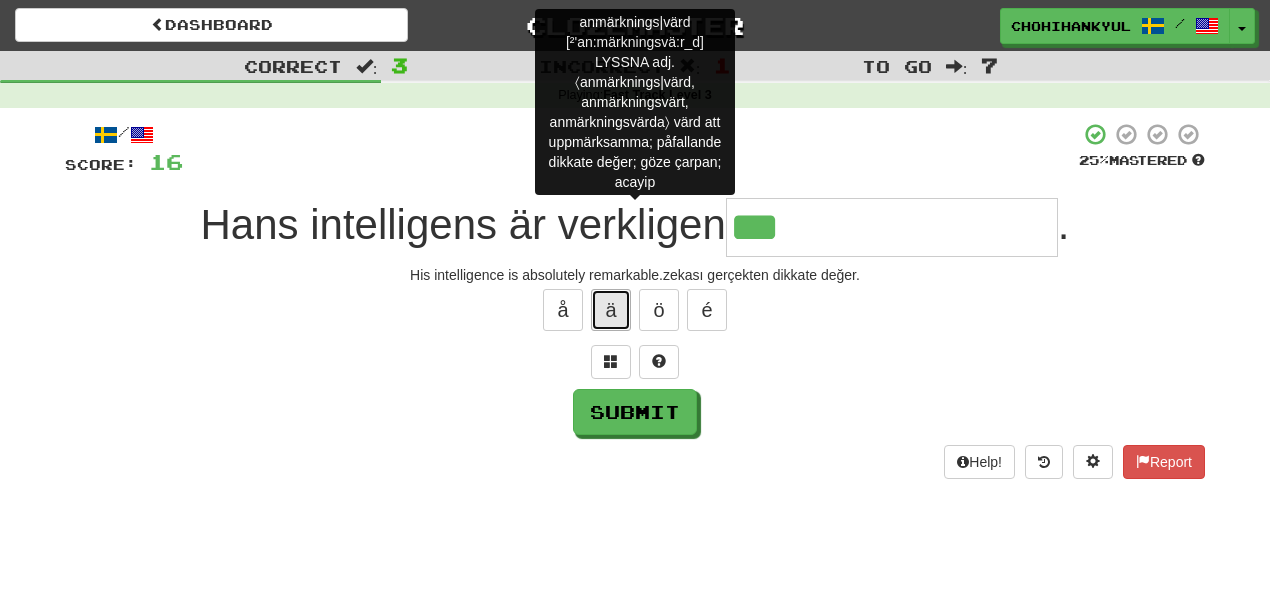 click on "ä" at bounding box center (611, 310) 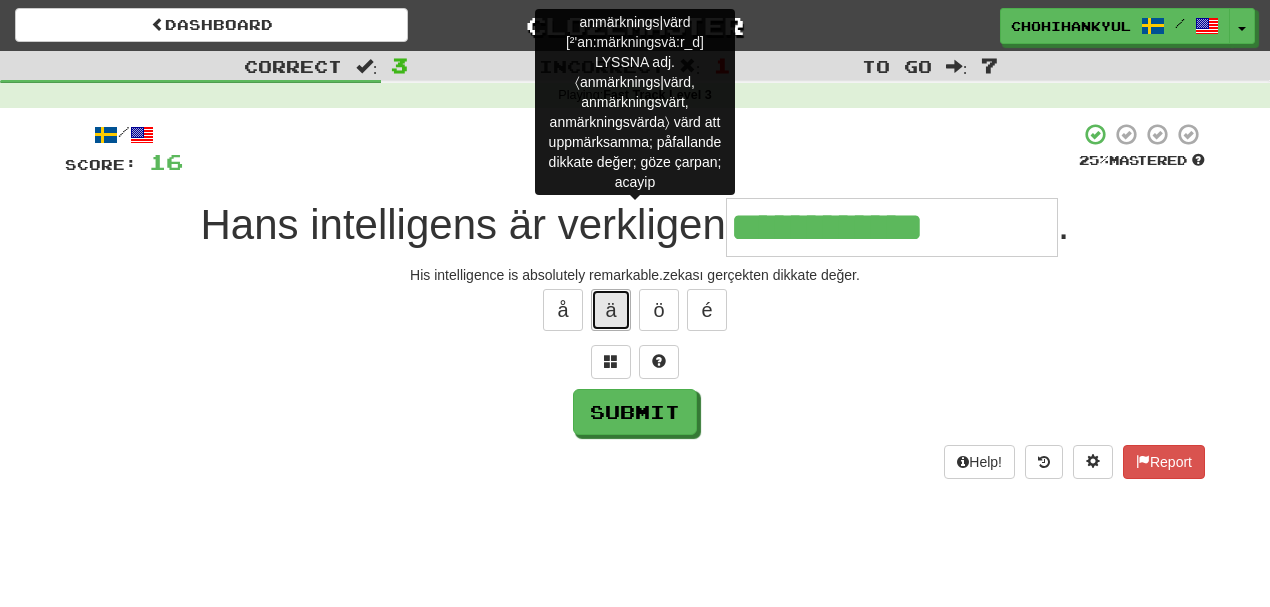 click on "ä" at bounding box center (611, 310) 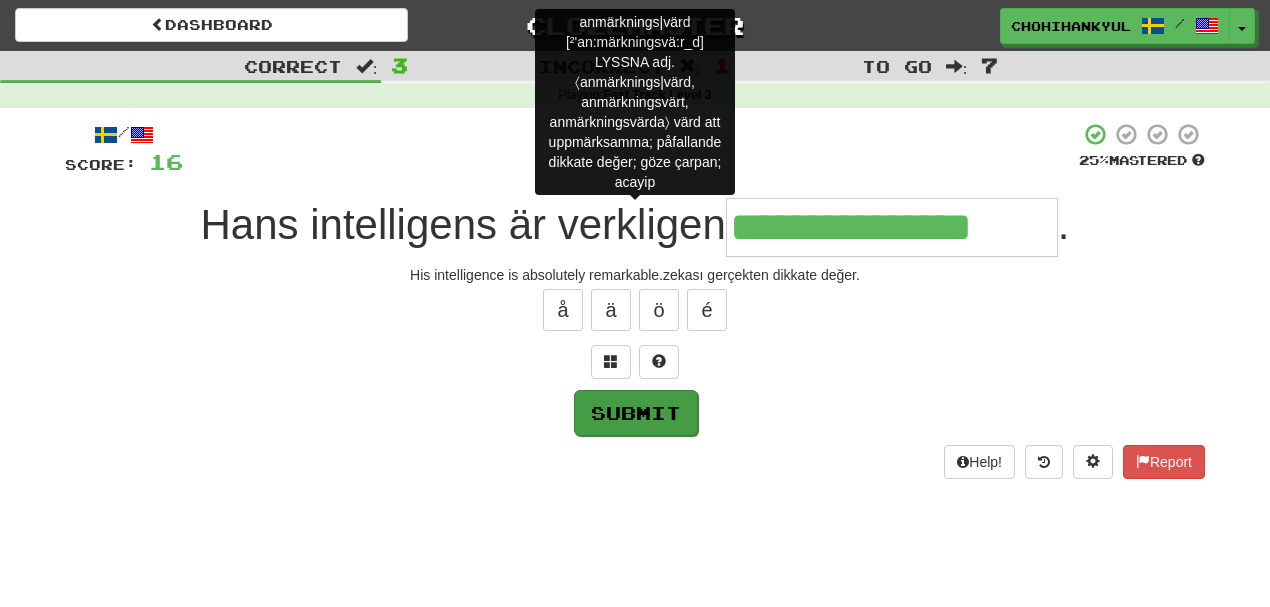 type on "**********" 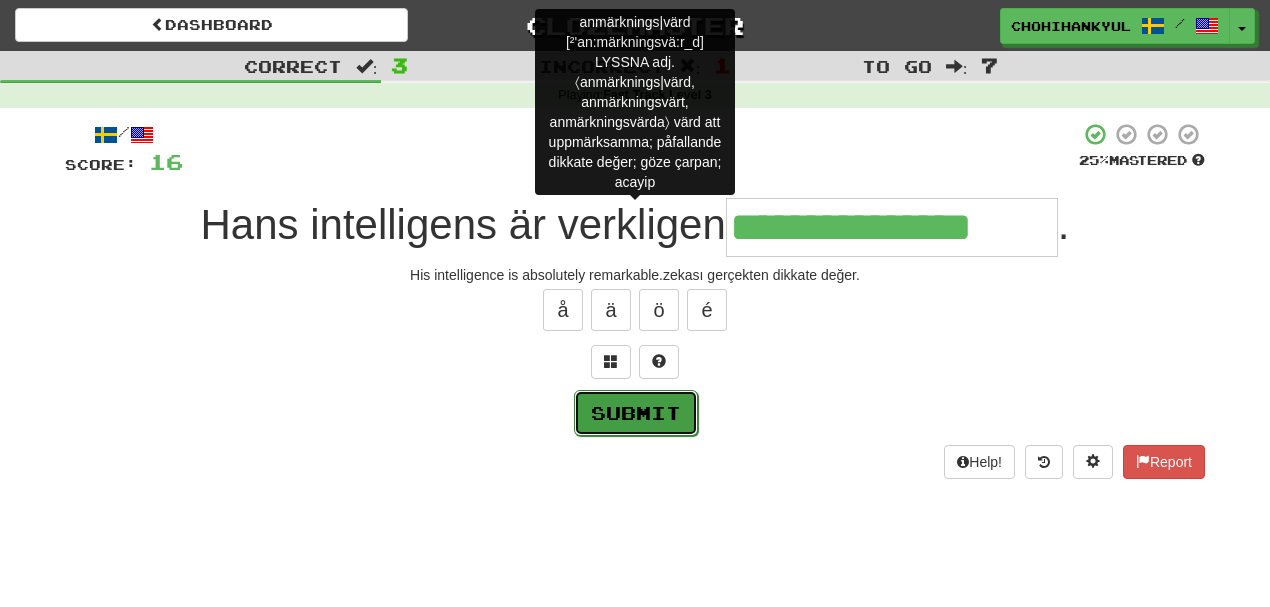 click on "Submit" at bounding box center (636, 413) 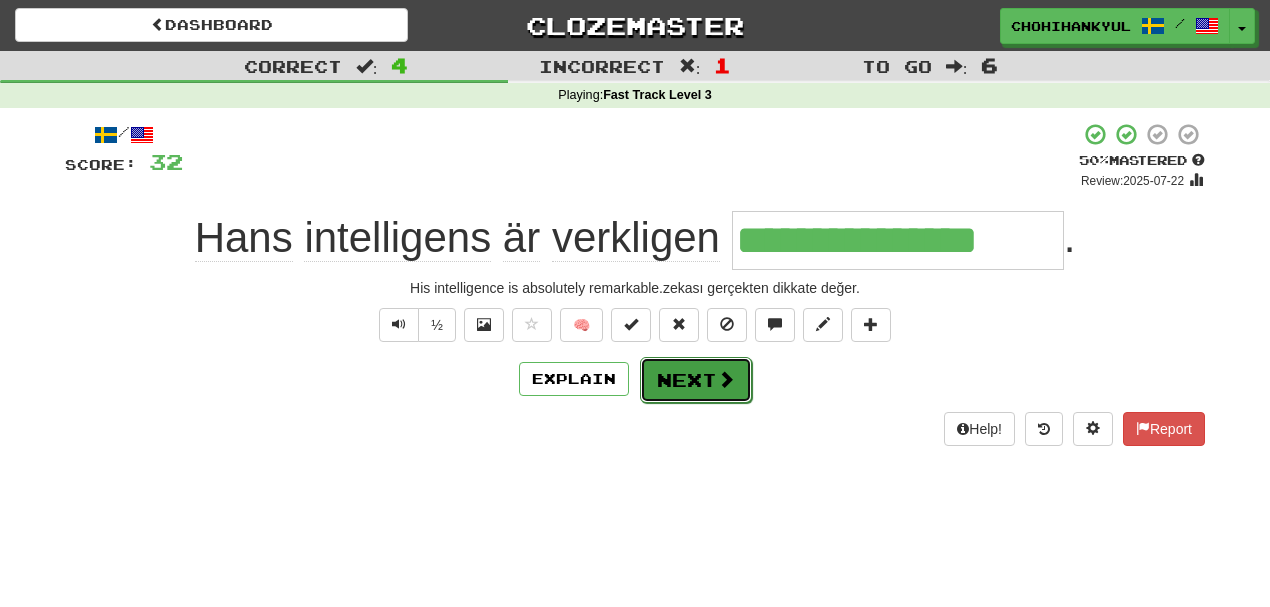 click on "Next" at bounding box center [696, 380] 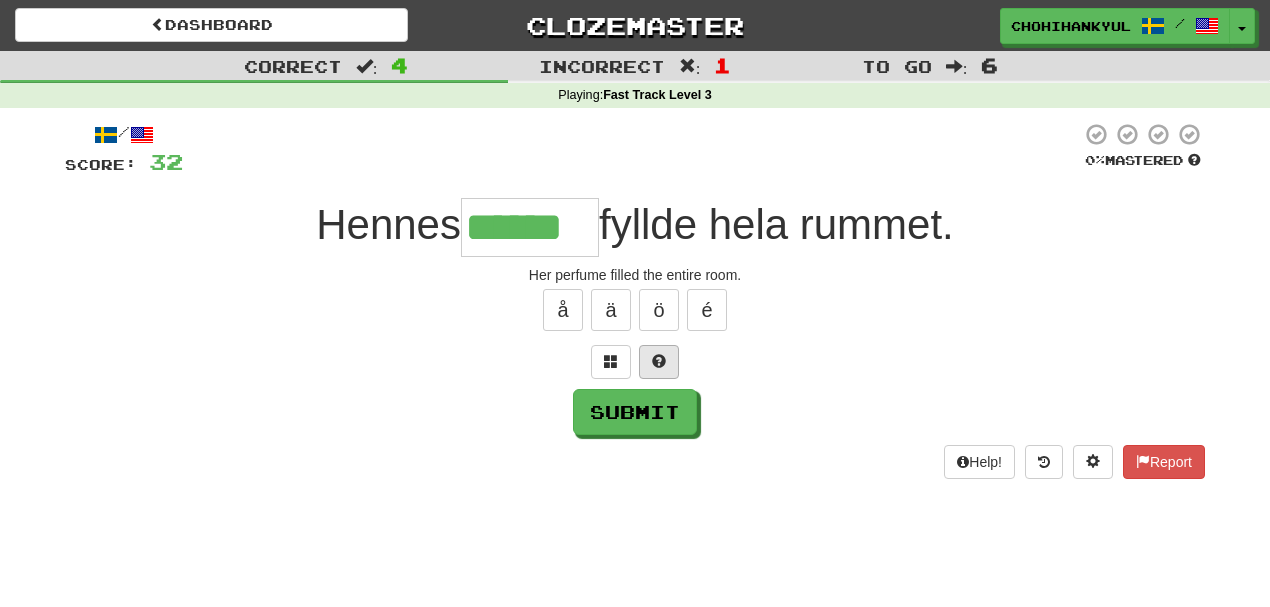 type on "******" 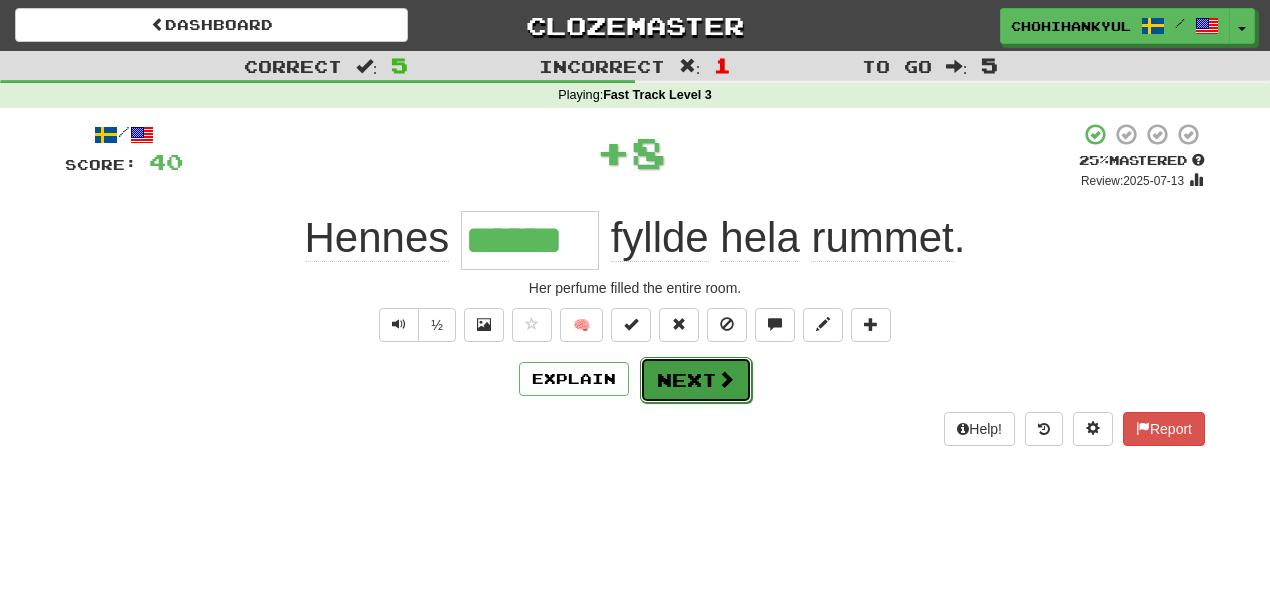 click on "Next" at bounding box center (696, 380) 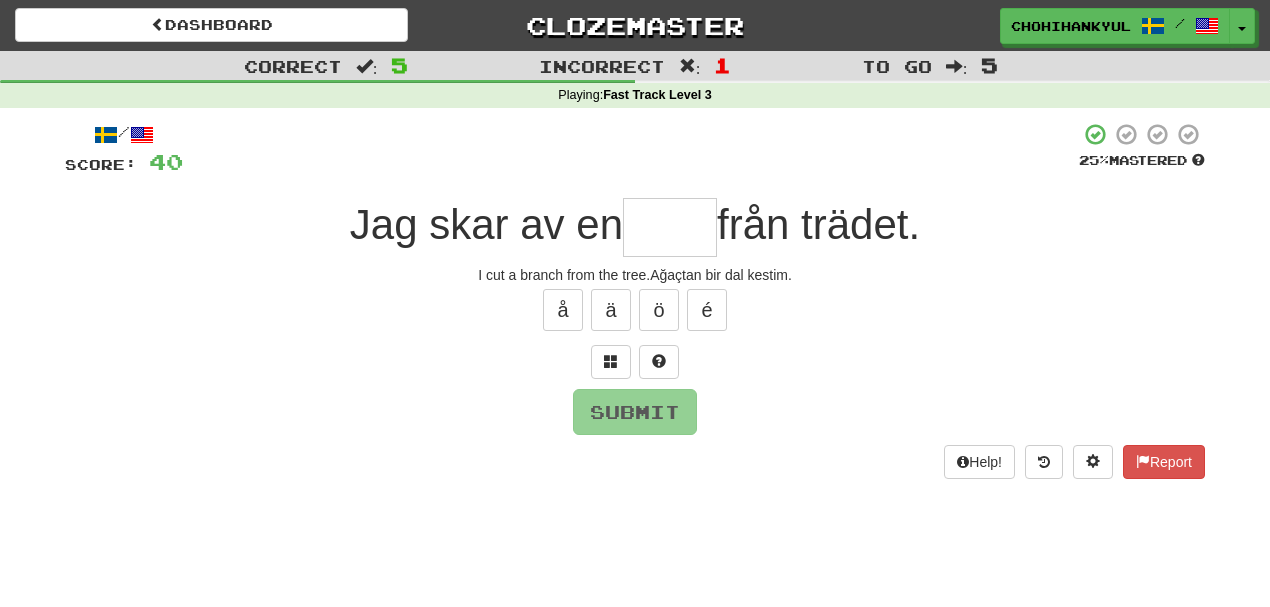 type on "*" 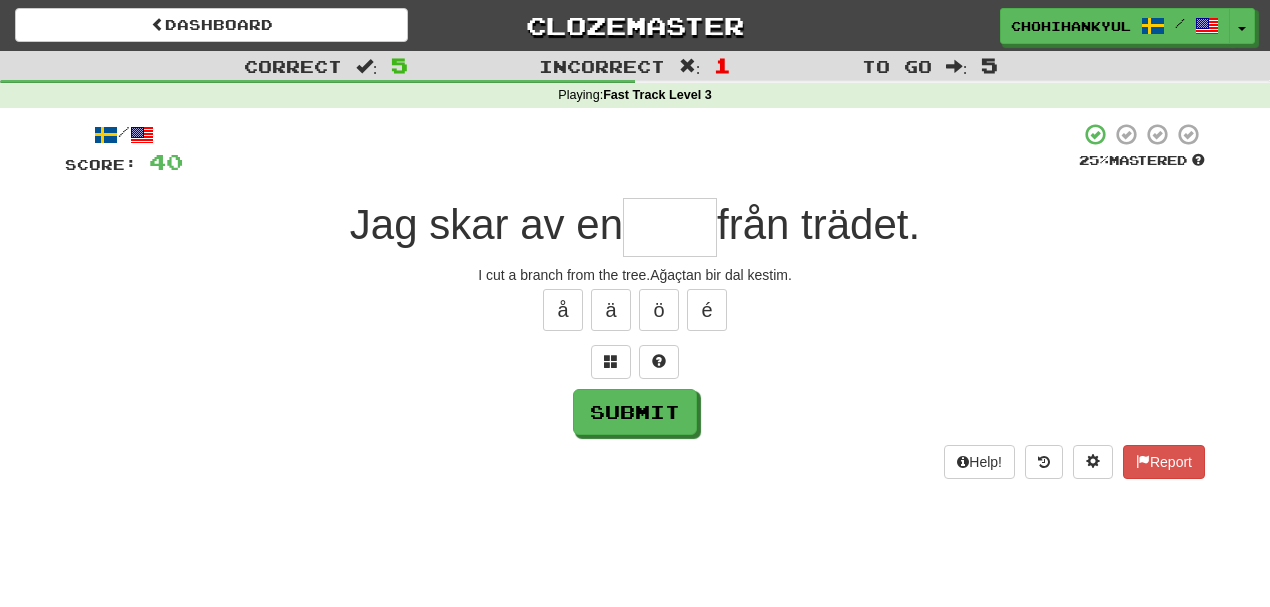 type on "*" 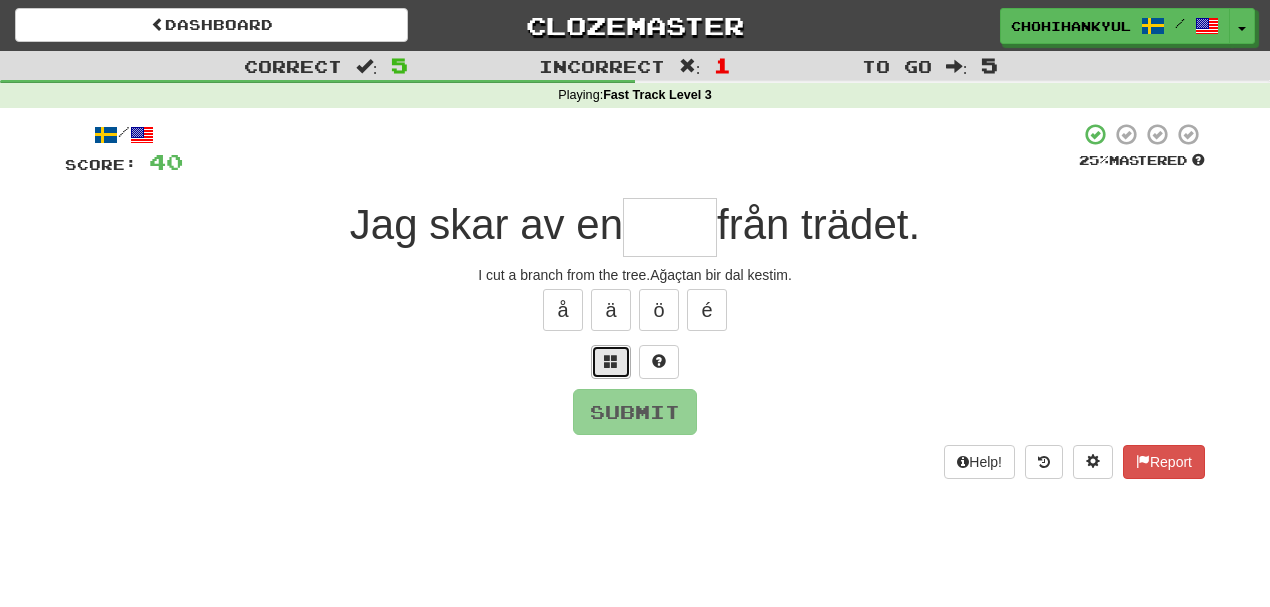 click at bounding box center [611, 362] 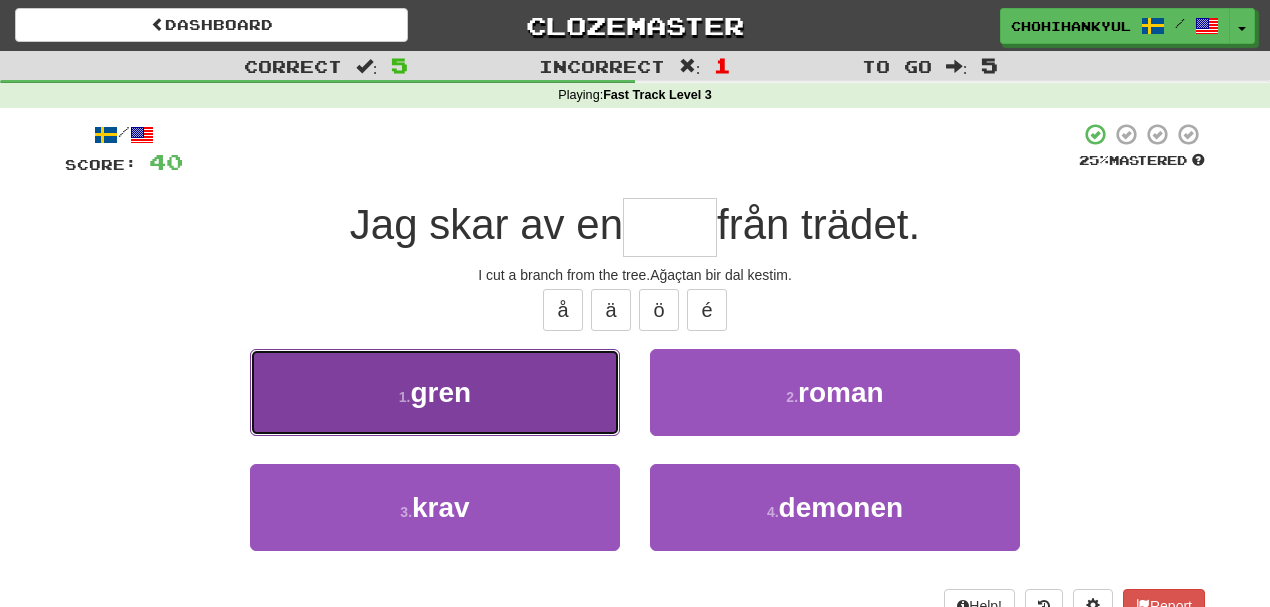 click on "1 .  gren" at bounding box center [435, 392] 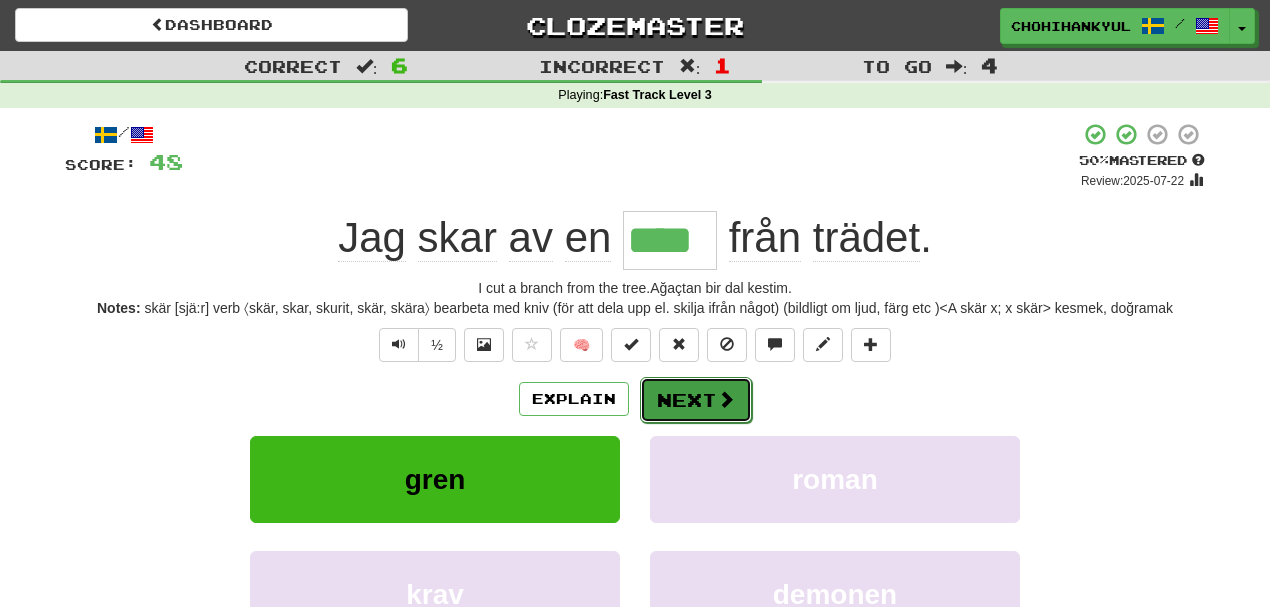 click at bounding box center [726, 399] 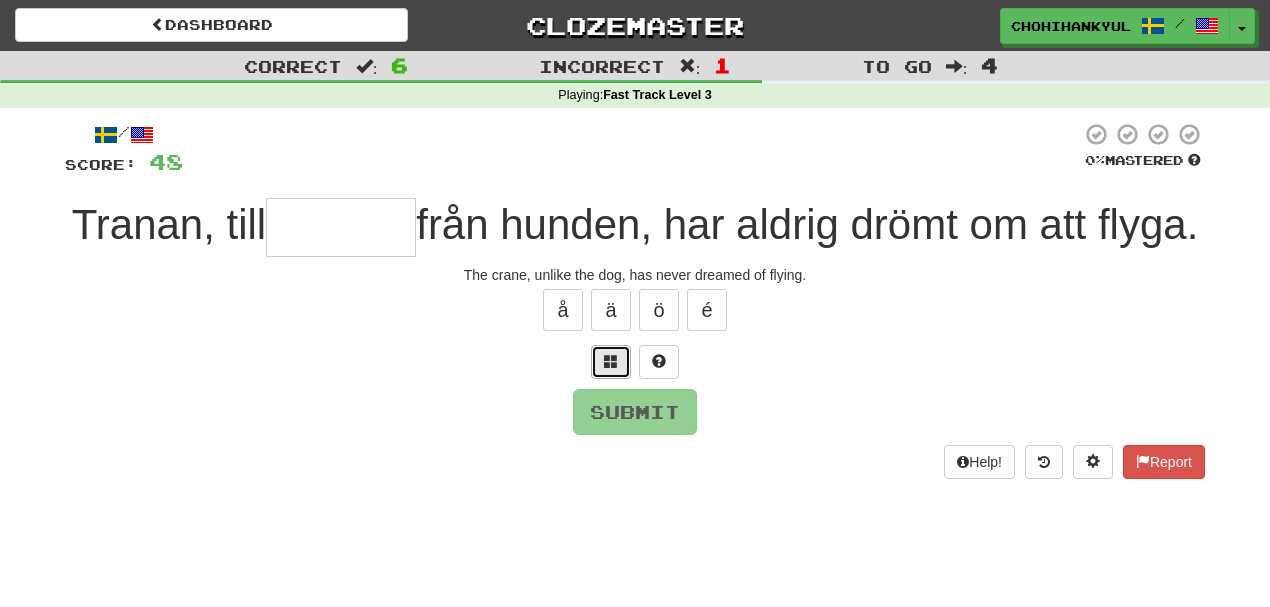 click at bounding box center [611, 361] 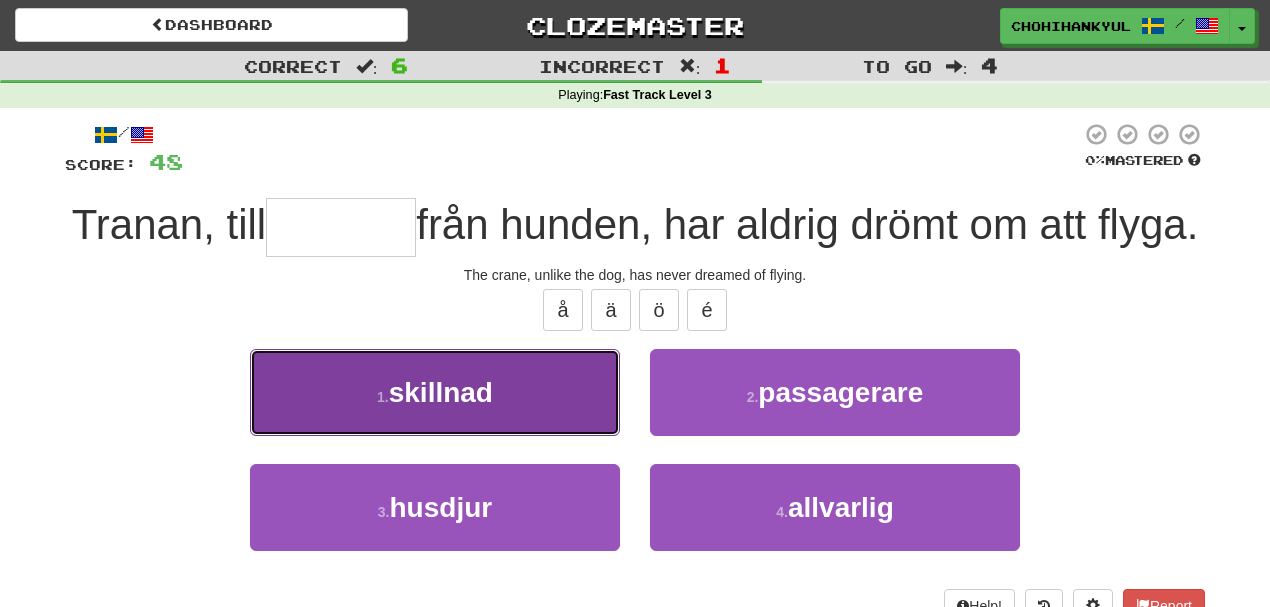 click on "1 .  skillnad" at bounding box center [435, 392] 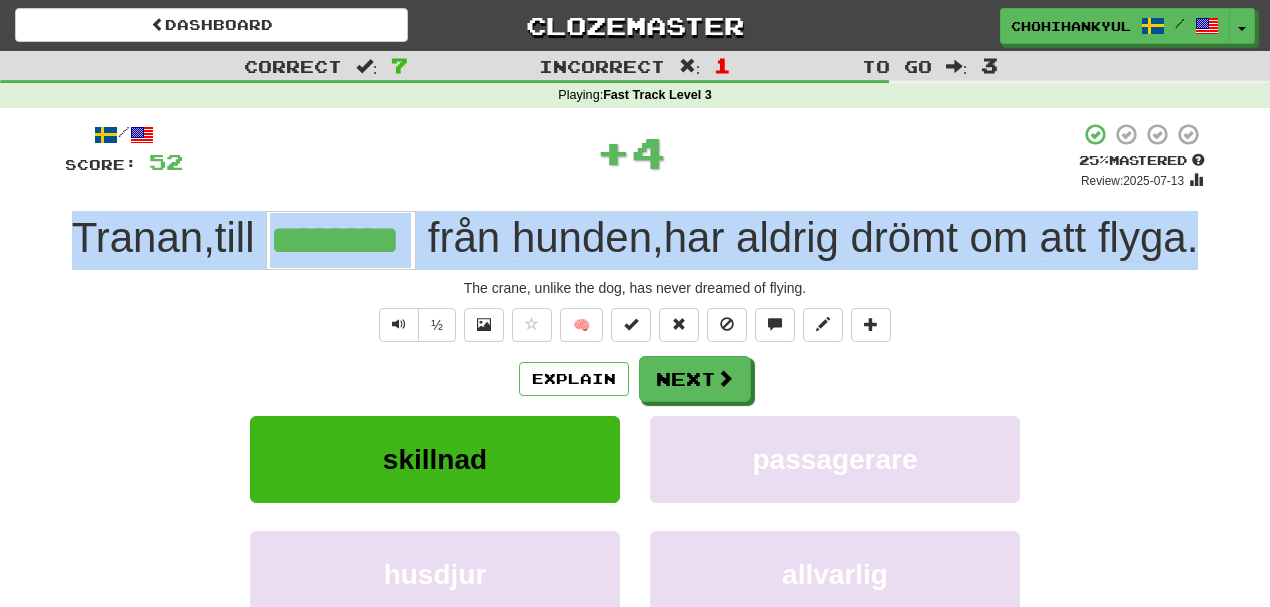 drag, startPoint x: 110, startPoint y: 233, endPoint x: 1154, endPoint y: 276, distance: 1044.8851 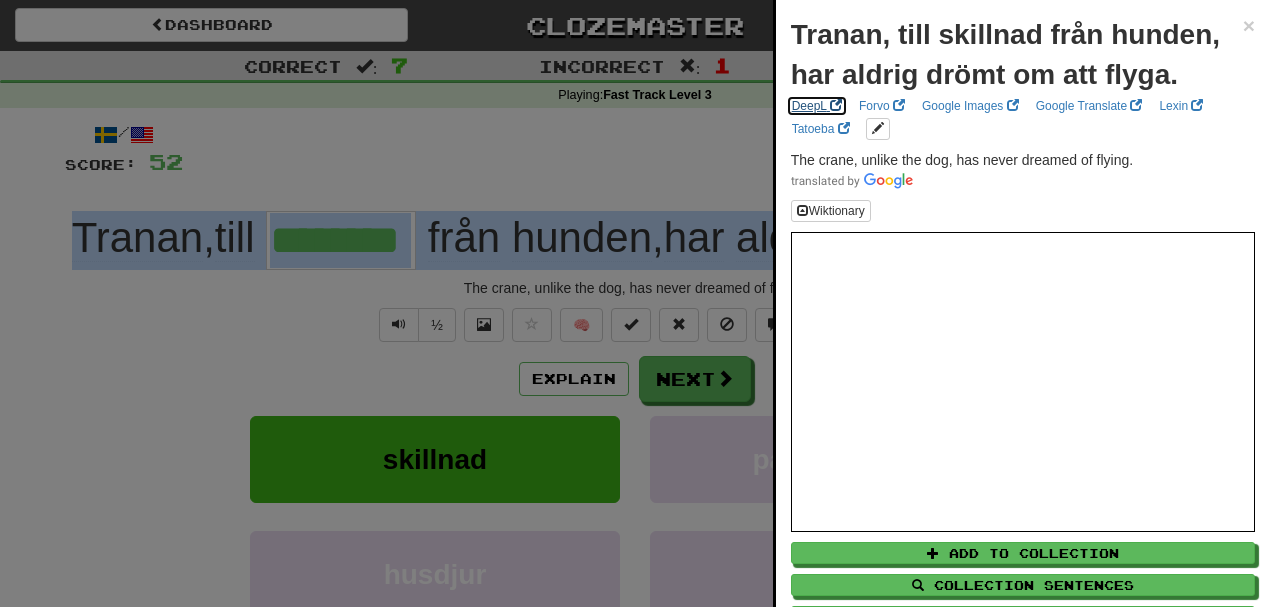 click on "DeepL" at bounding box center [817, 106] 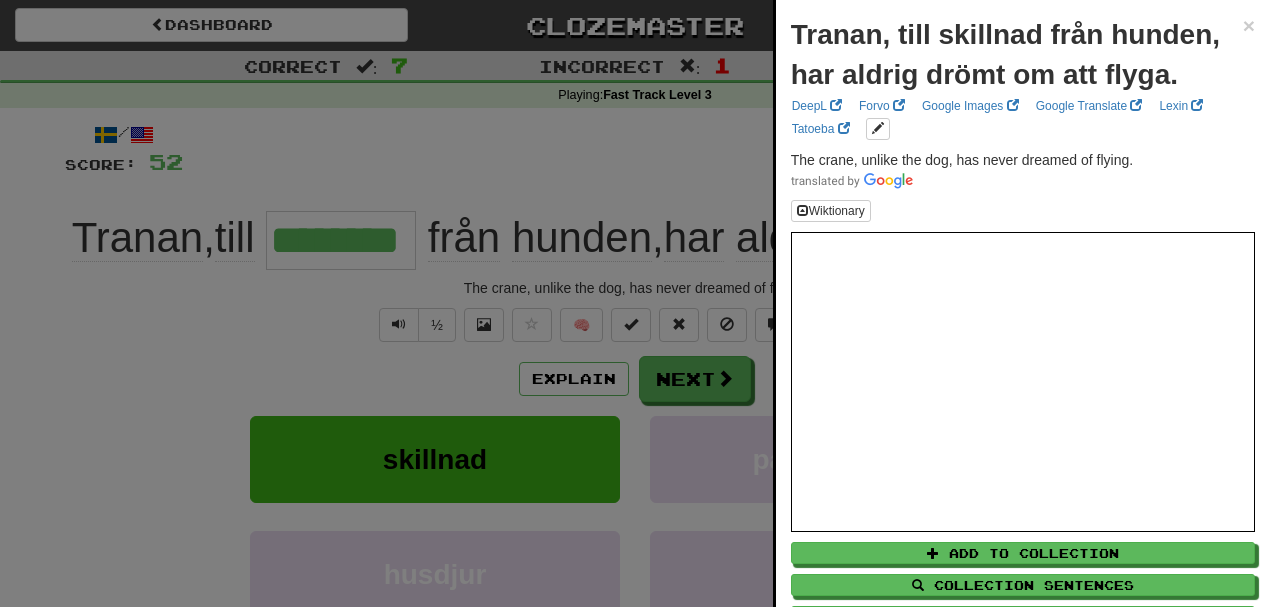 drag, startPoint x: 275, startPoint y: 320, endPoint x: 576, endPoint y: 388, distance: 308.58548 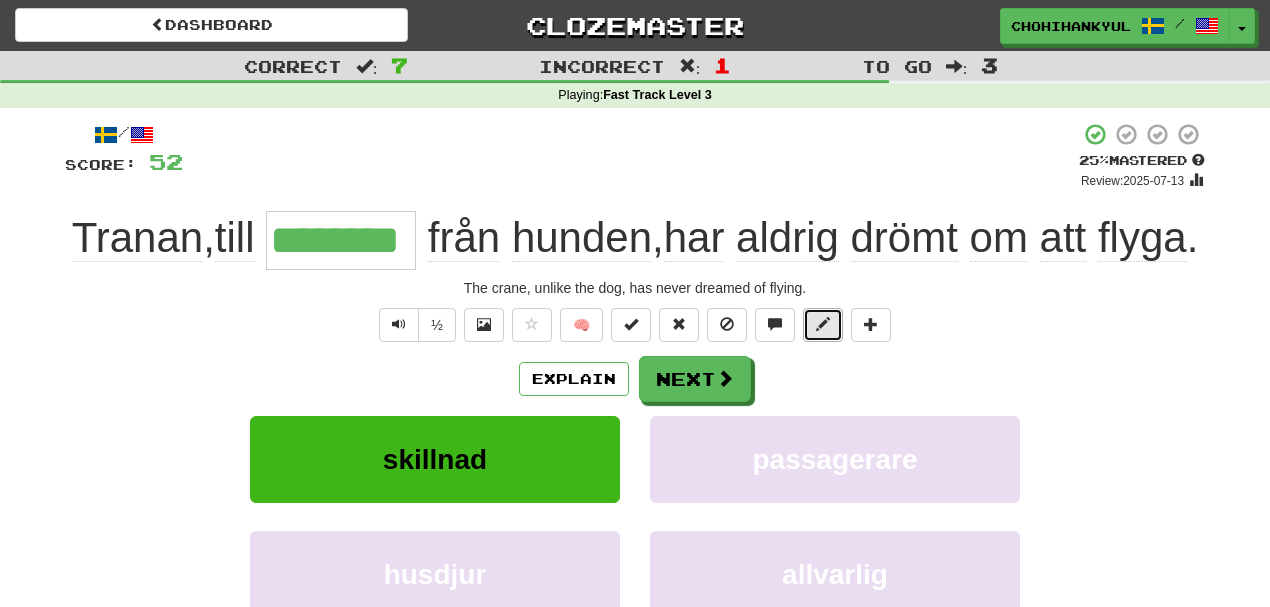 click at bounding box center [823, 325] 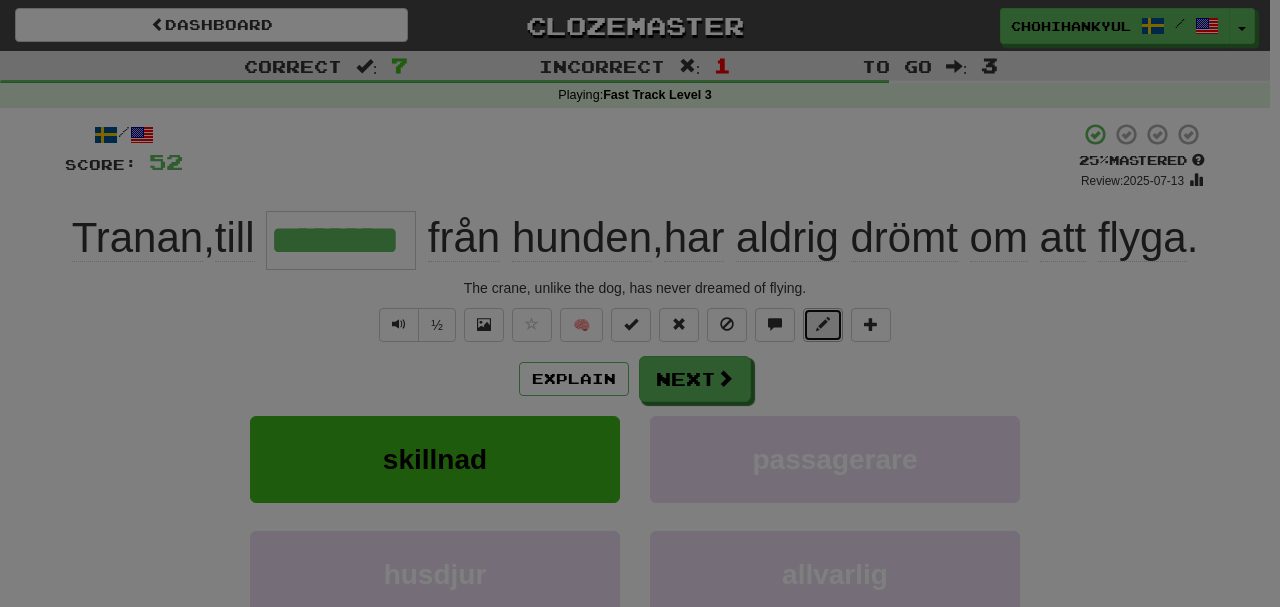 type 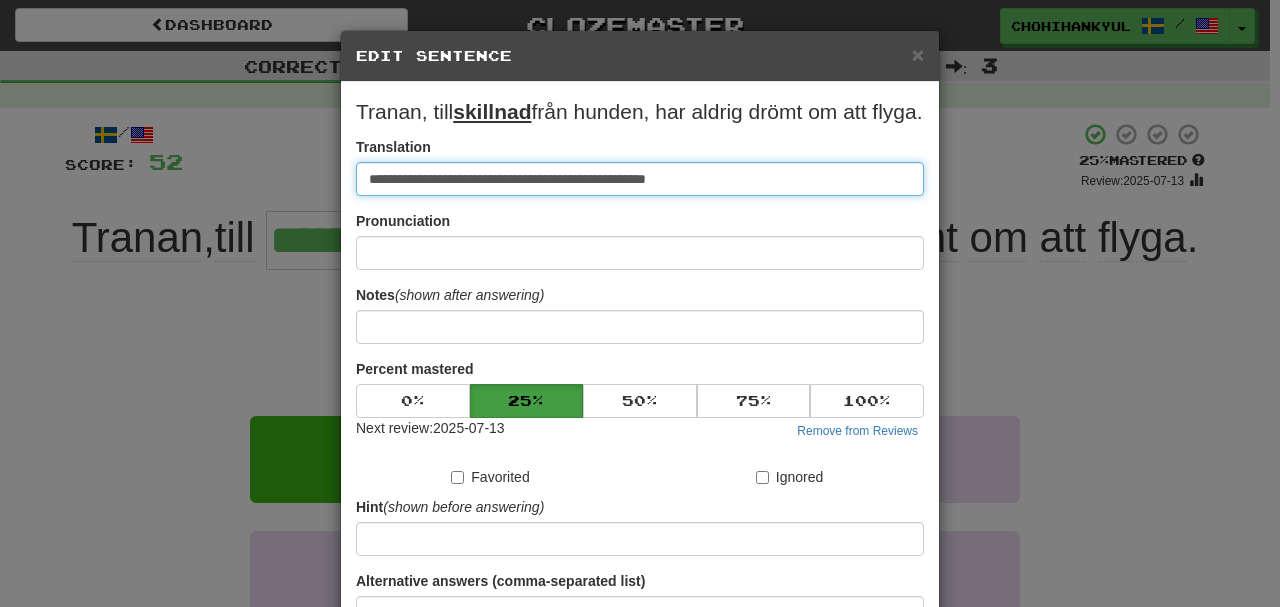 paste on "**********" 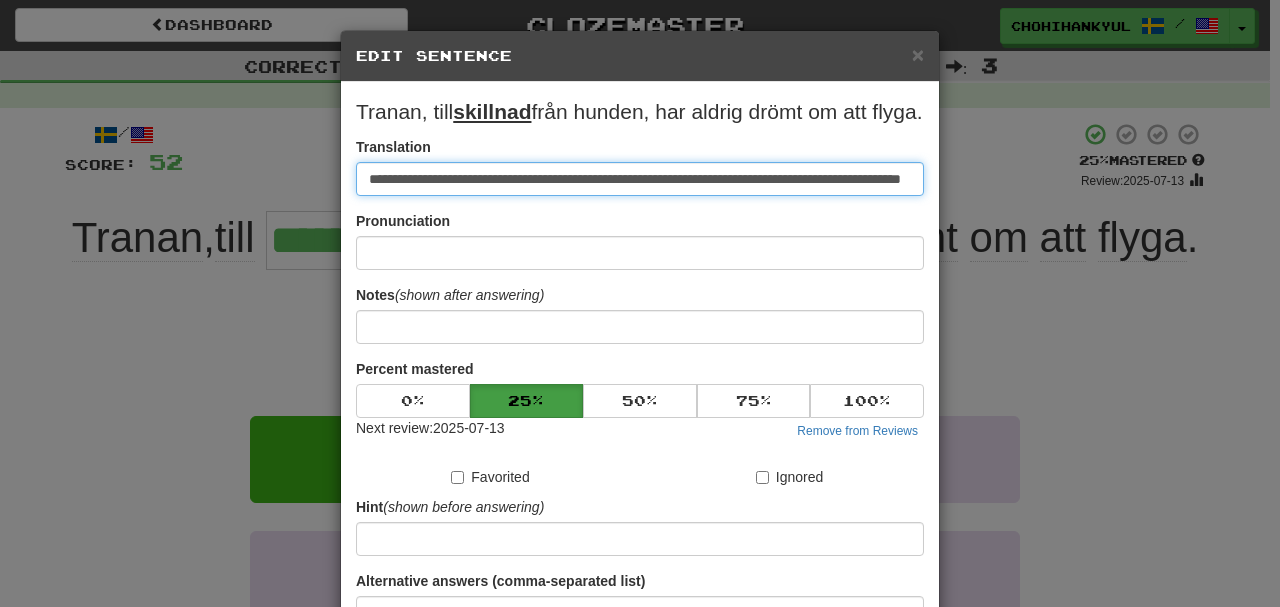 scroll, scrollTop: 0, scrollLeft: 119, axis: horizontal 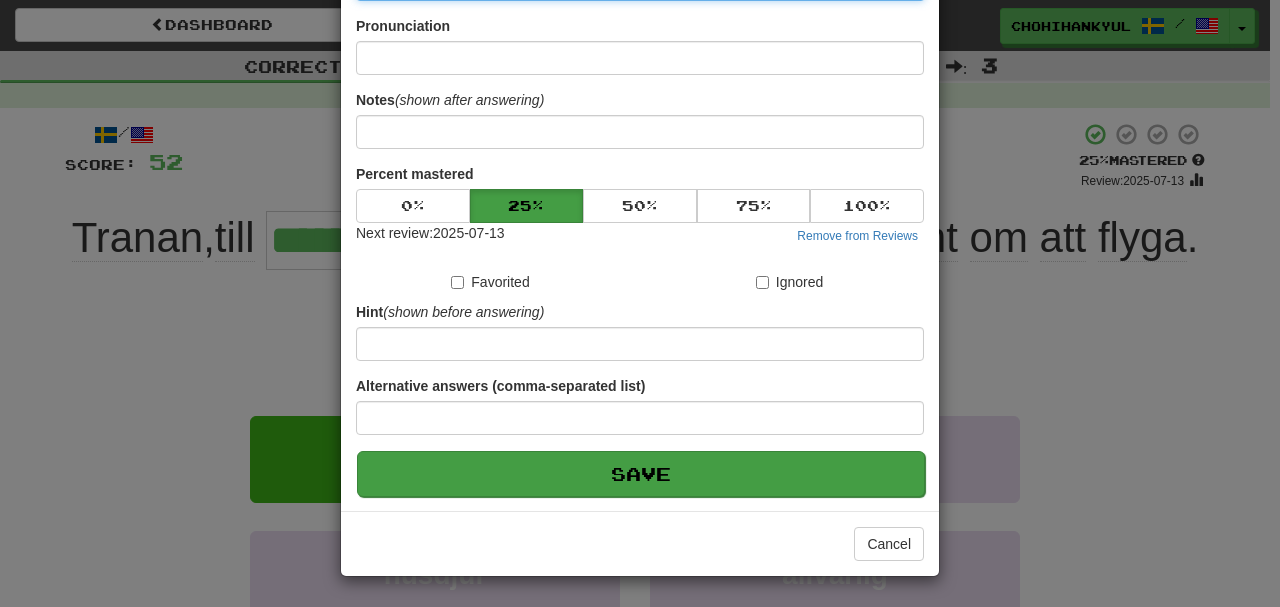 type on "**********" 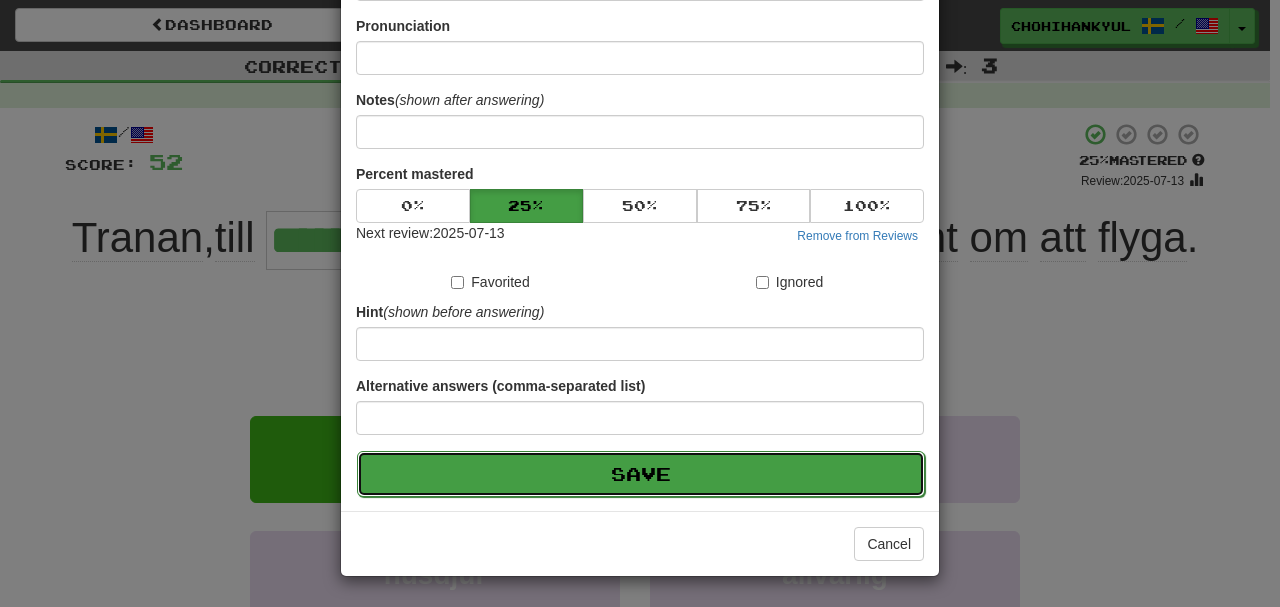 click on "Save" at bounding box center [641, 474] 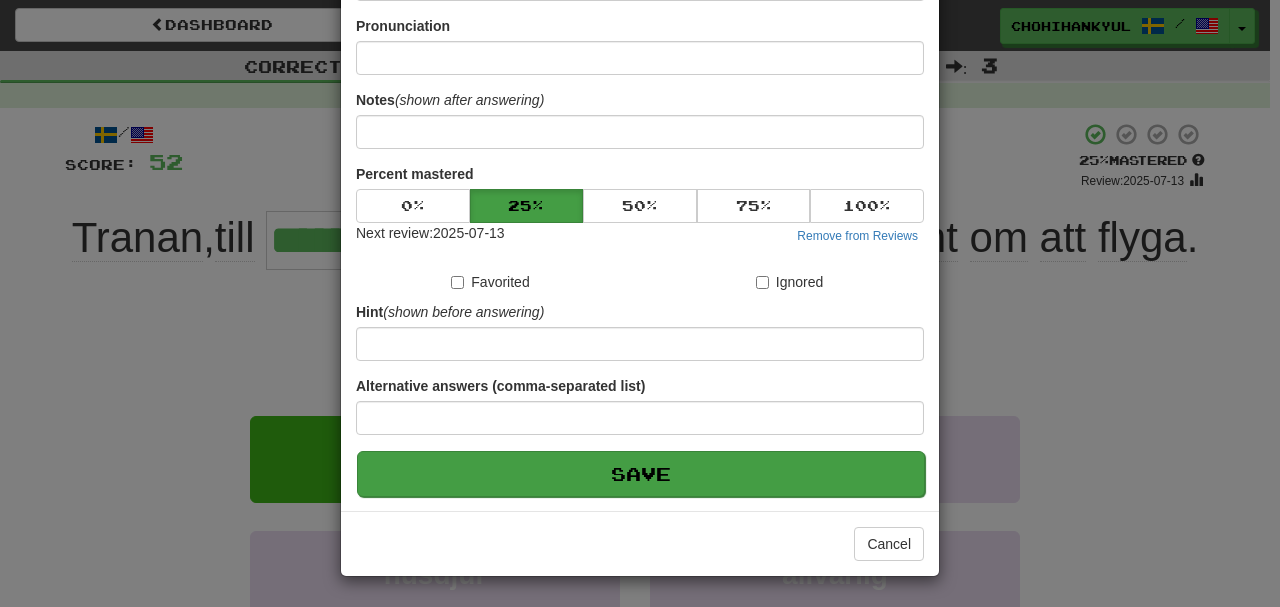 scroll, scrollTop: 0, scrollLeft: 0, axis: both 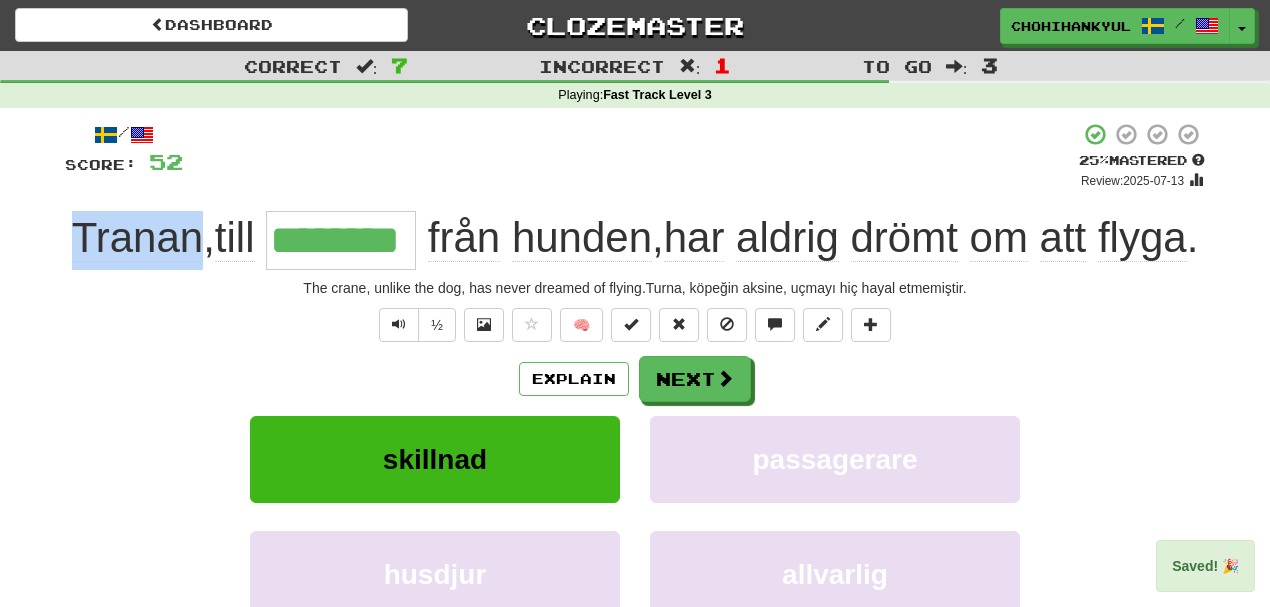 drag, startPoint x: 180, startPoint y: 243, endPoint x: 251, endPoint y: 236, distance: 71.34424 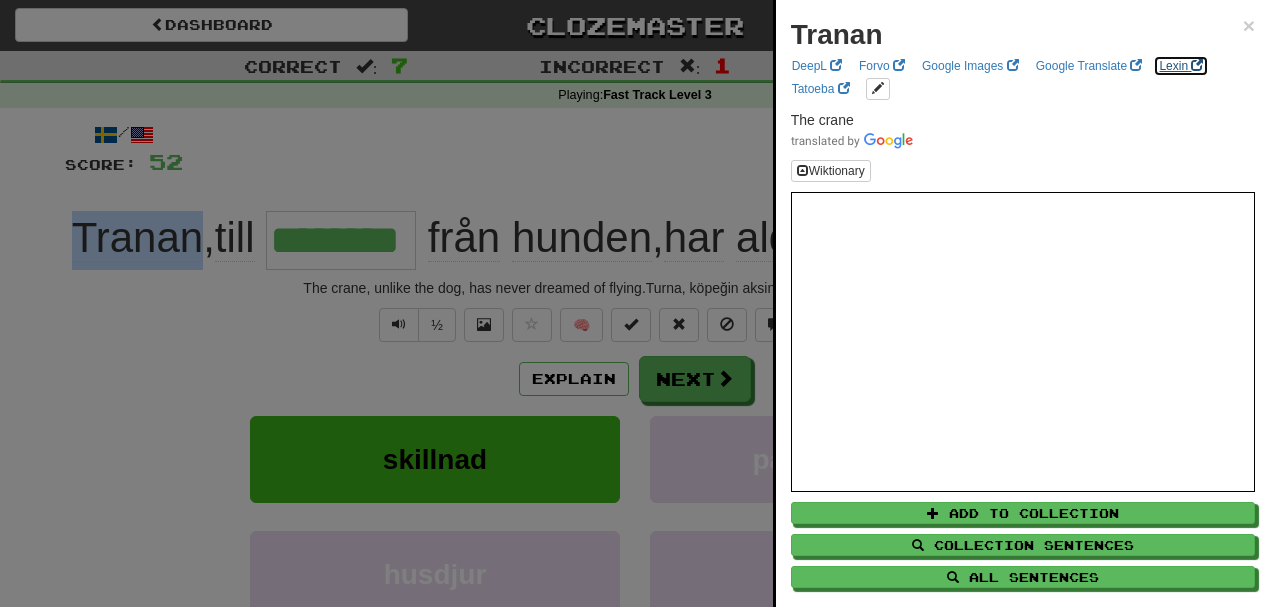 click on "Lexin" at bounding box center [1181, 66] 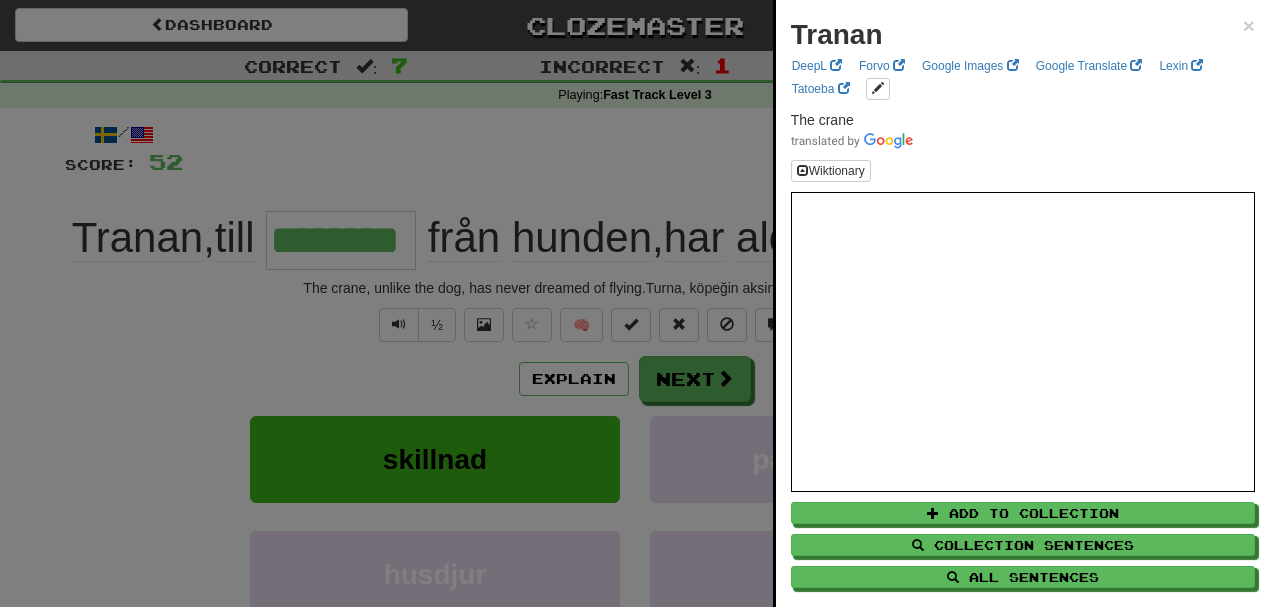 drag, startPoint x: 236, startPoint y: 320, endPoint x: 593, endPoint y: 340, distance: 357.55978 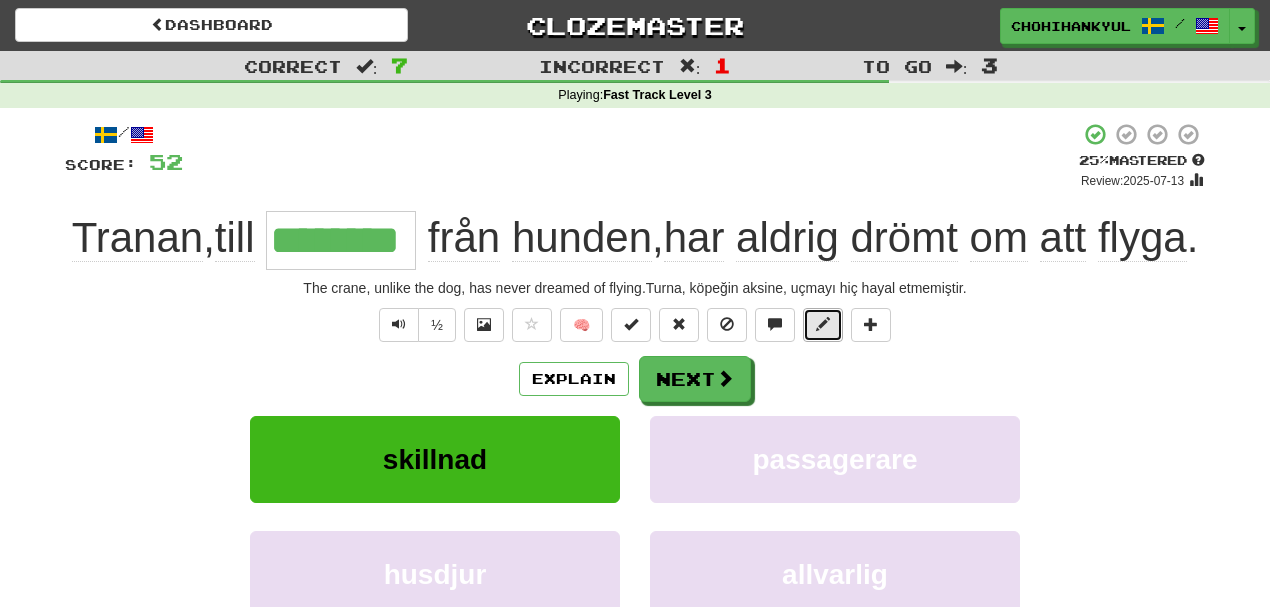 click at bounding box center (823, 325) 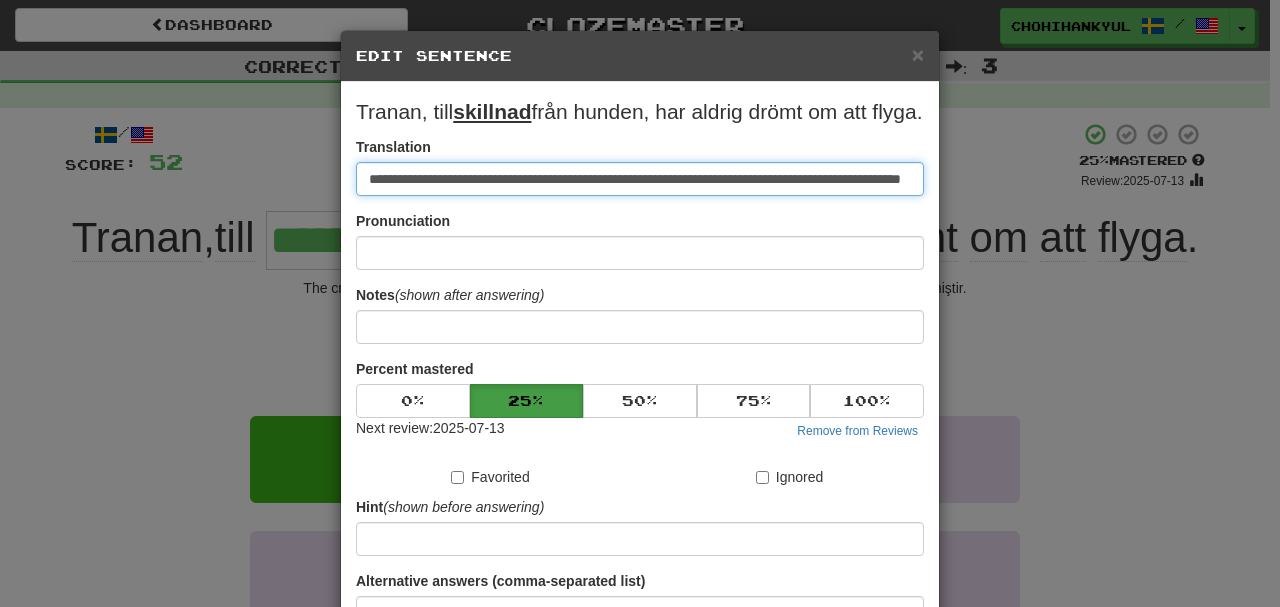 scroll, scrollTop: 0, scrollLeft: 120, axis: horizontal 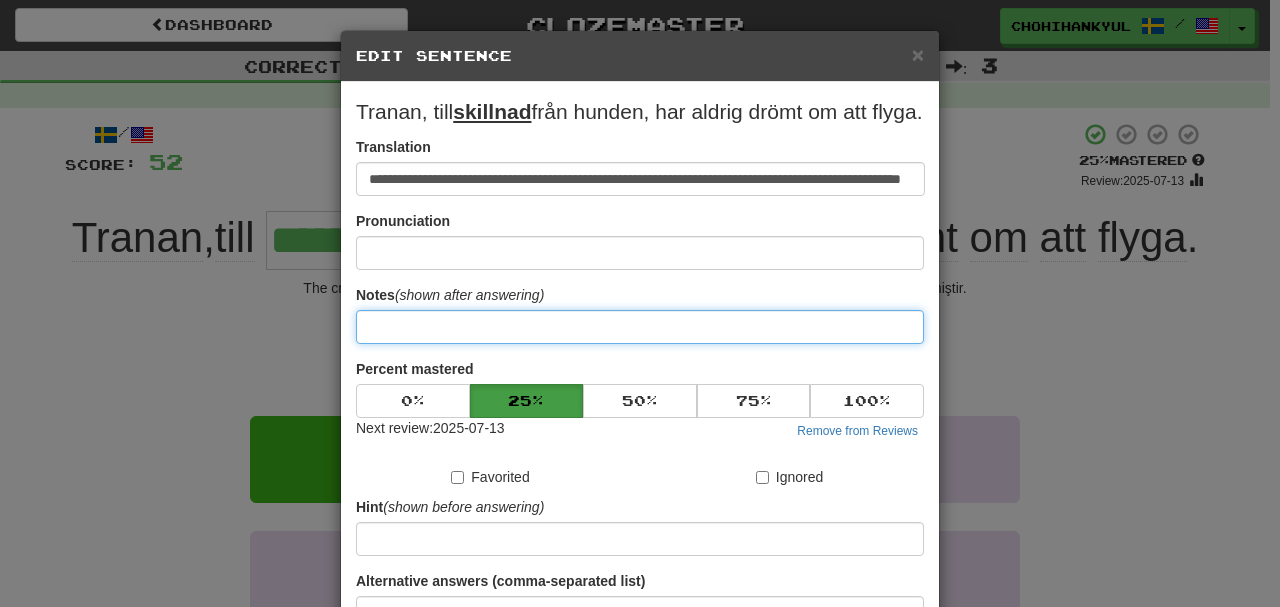 click at bounding box center [640, 327] 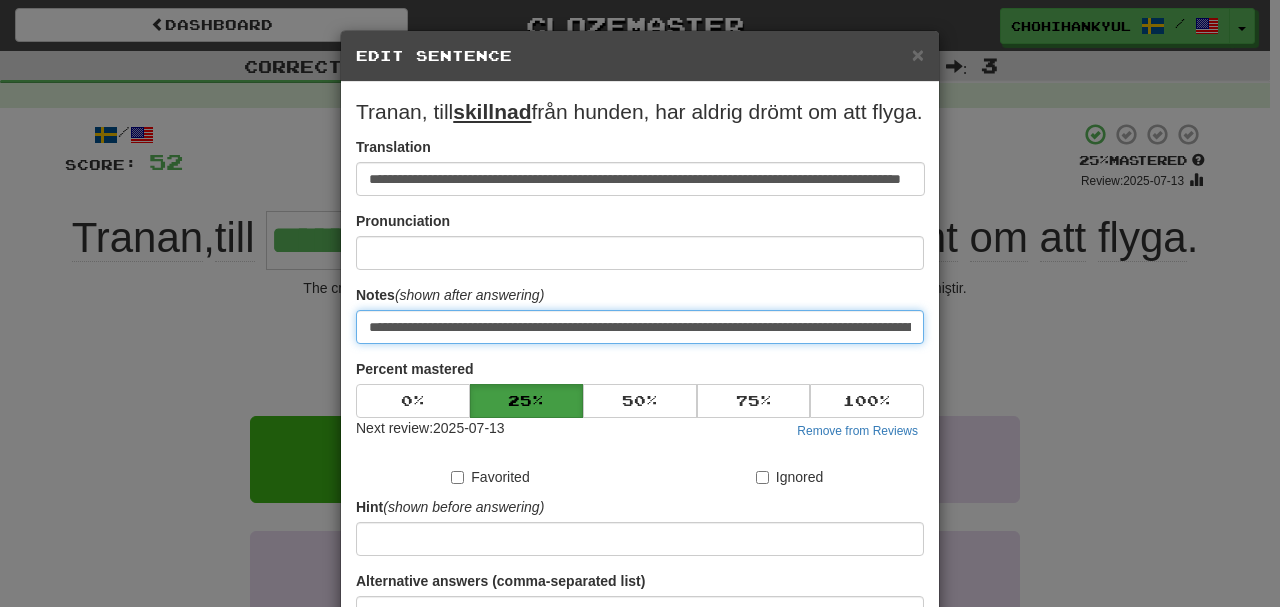 scroll, scrollTop: 0, scrollLeft: 153, axis: horizontal 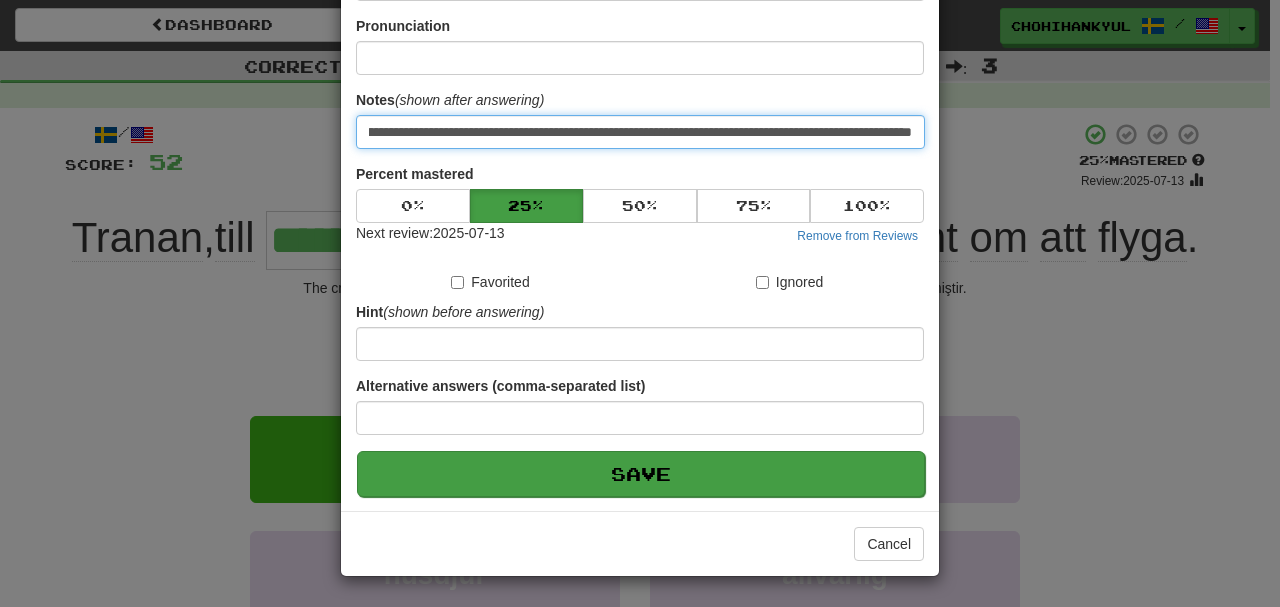 type on "**********" 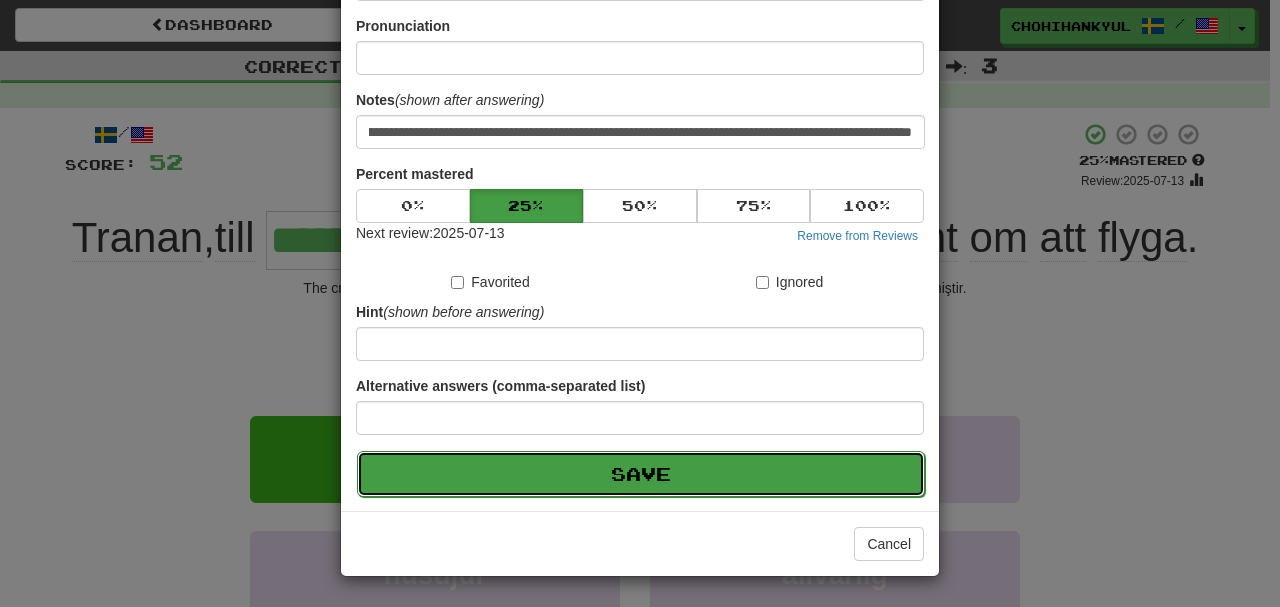 click on "Save" at bounding box center (641, 474) 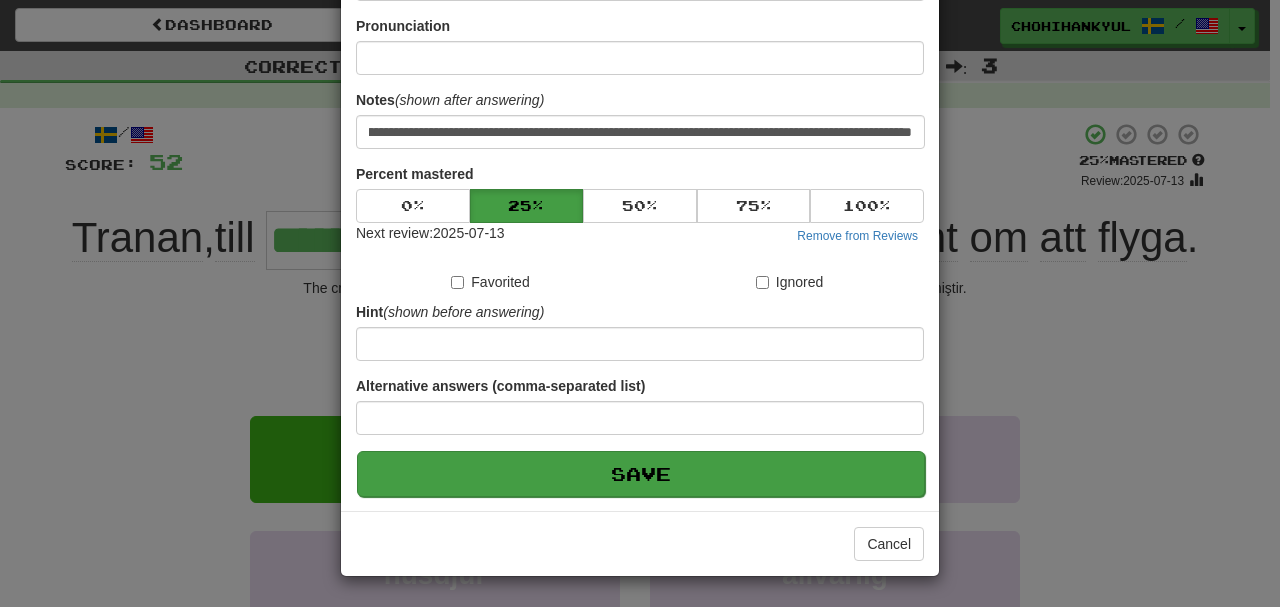 scroll, scrollTop: 0, scrollLeft: 0, axis: both 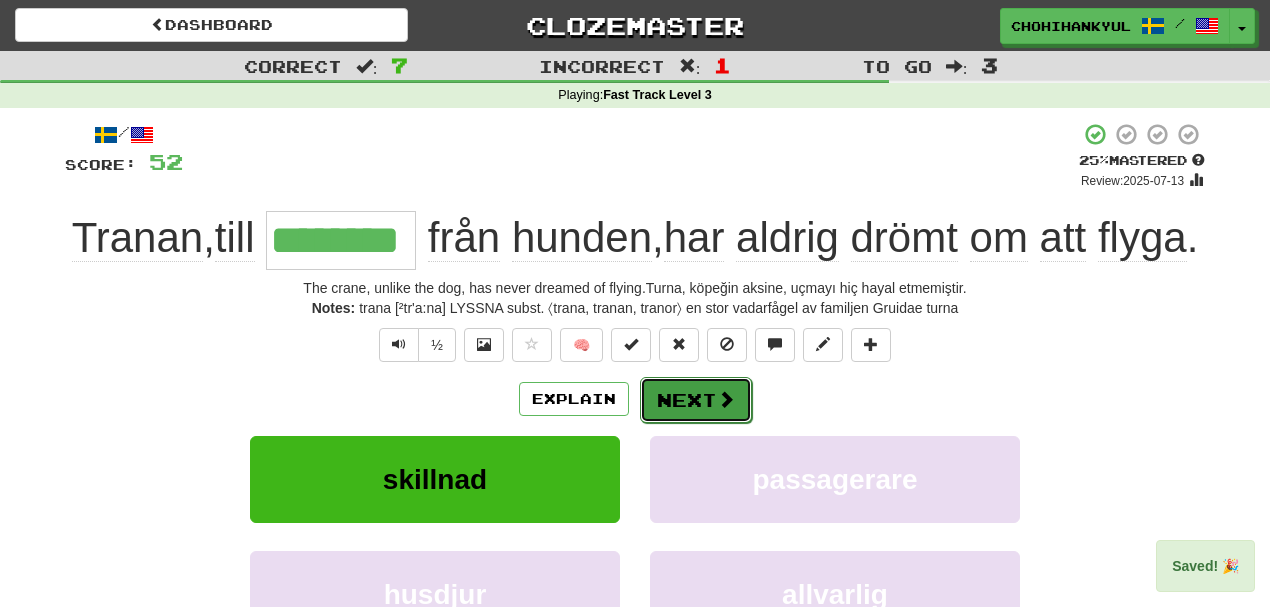 click on "Next" at bounding box center [696, 400] 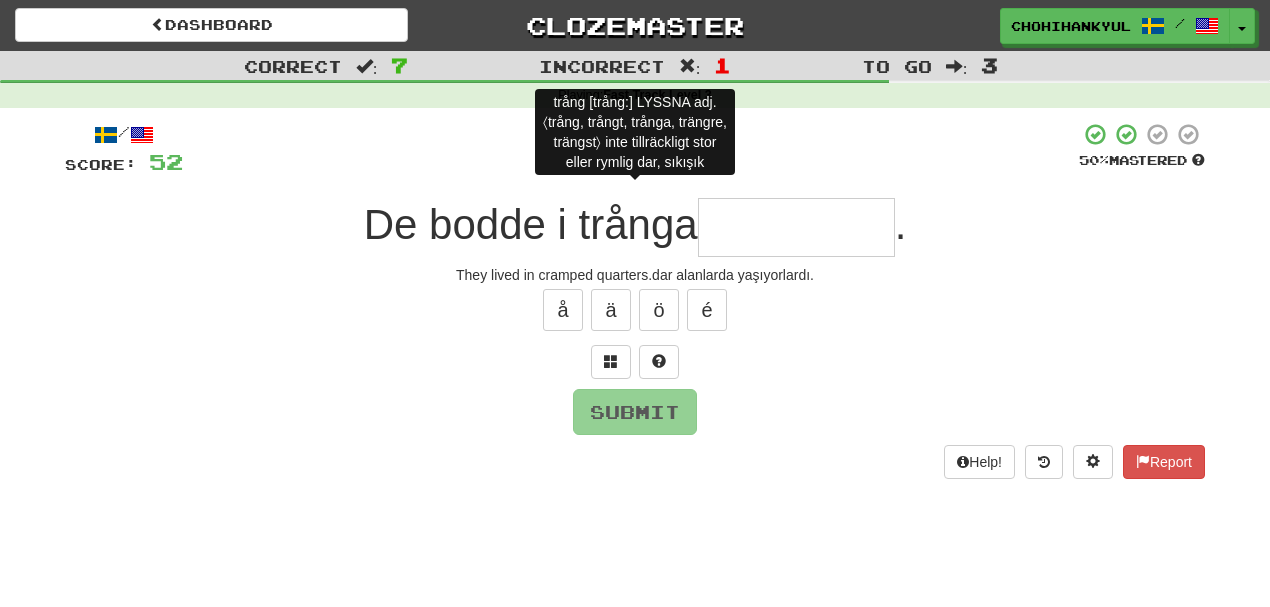 click at bounding box center [796, 227] 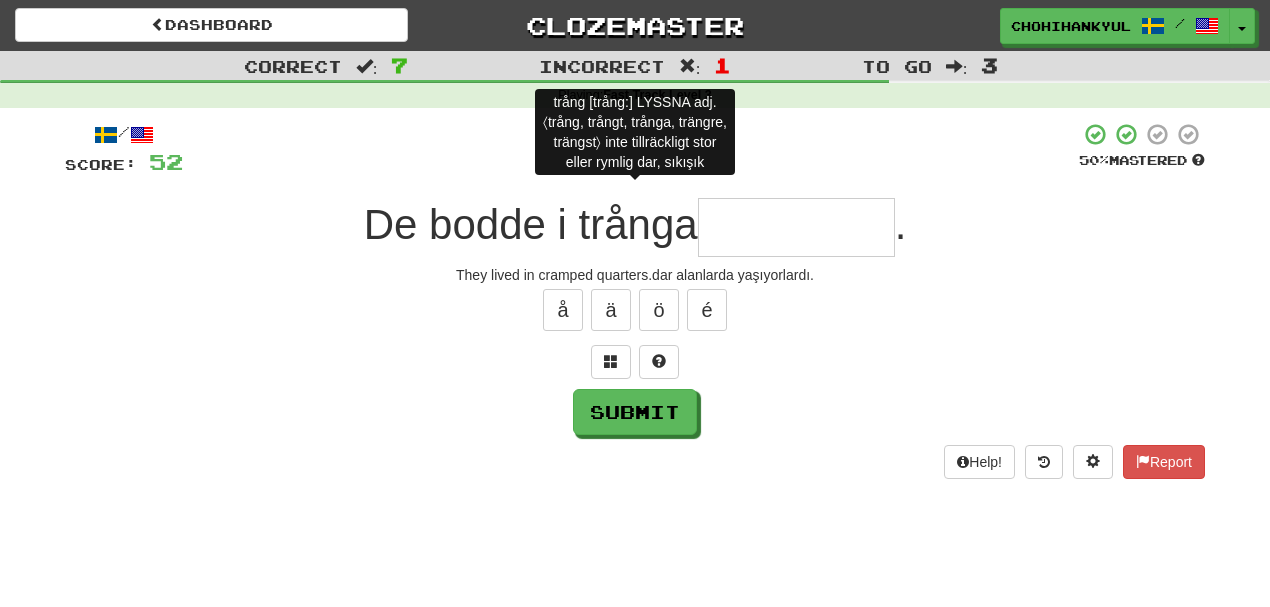 type on "*" 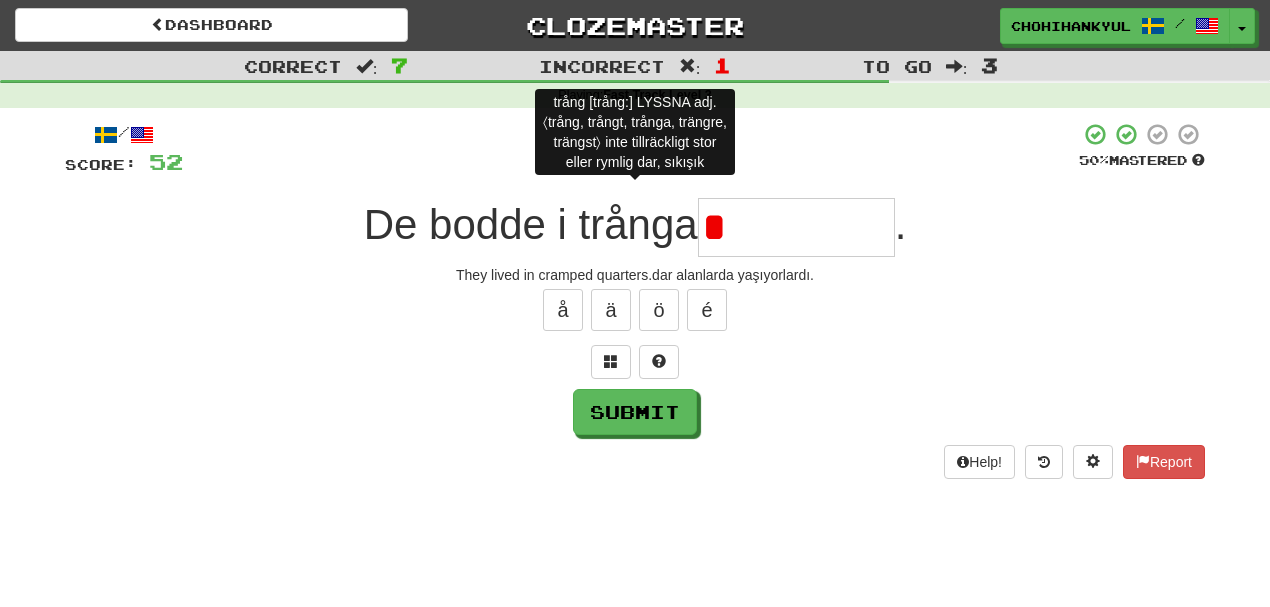 type 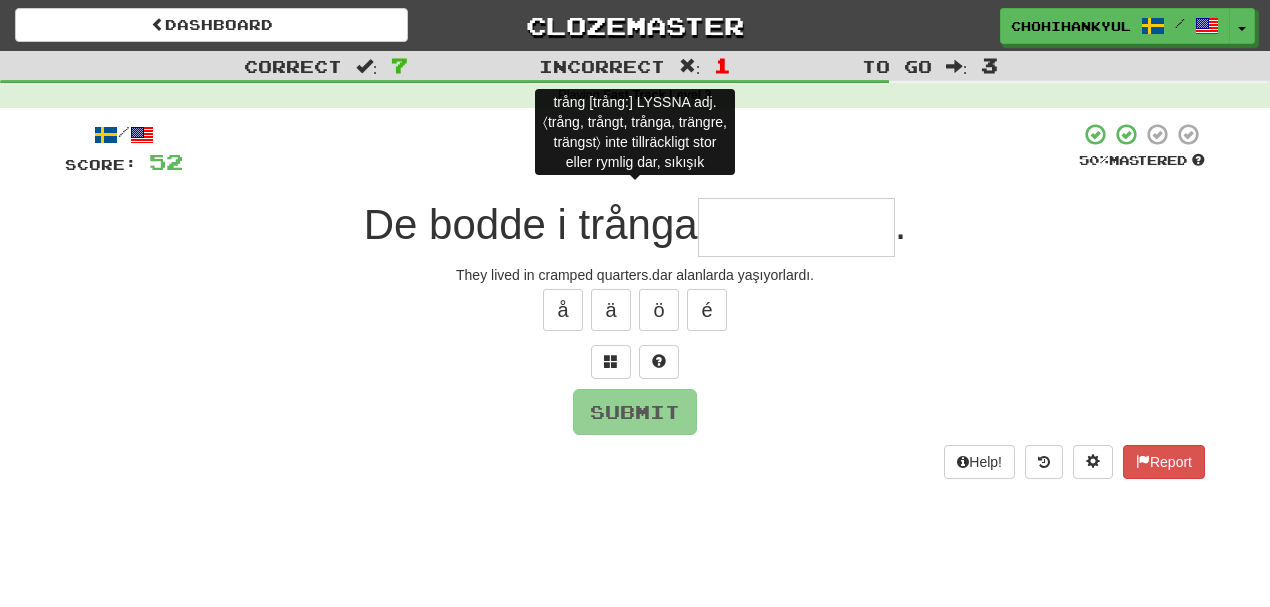 click at bounding box center (635, 362) 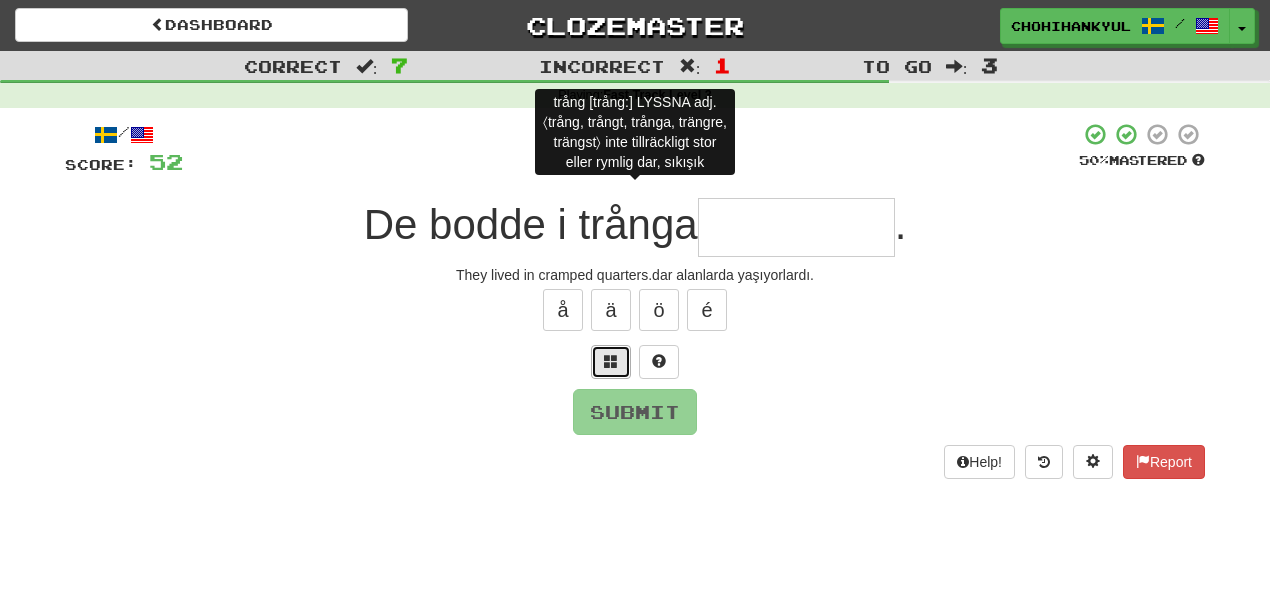 click at bounding box center [611, 361] 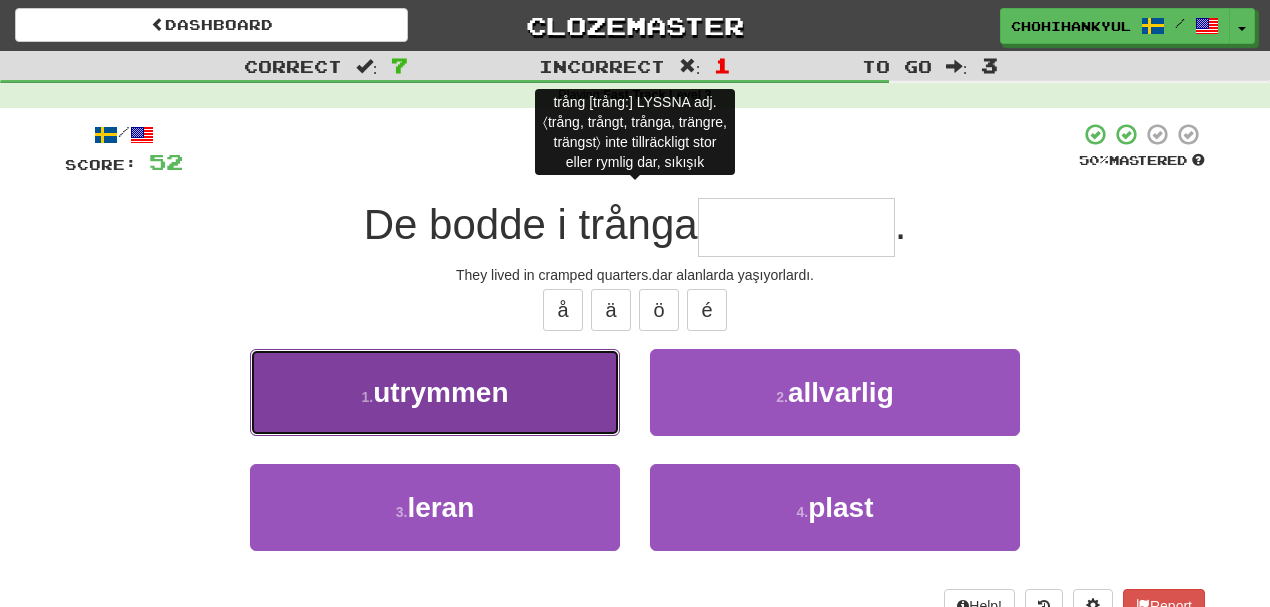 click on "1 .  utrymmen" at bounding box center (435, 392) 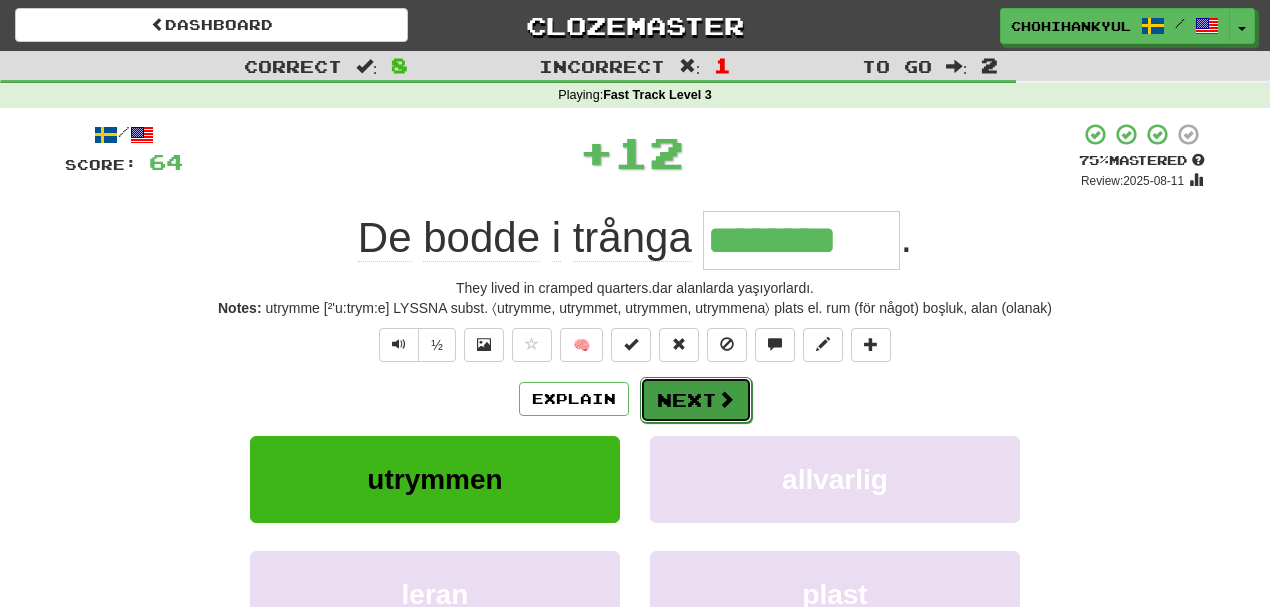 click on "Next" at bounding box center (696, 400) 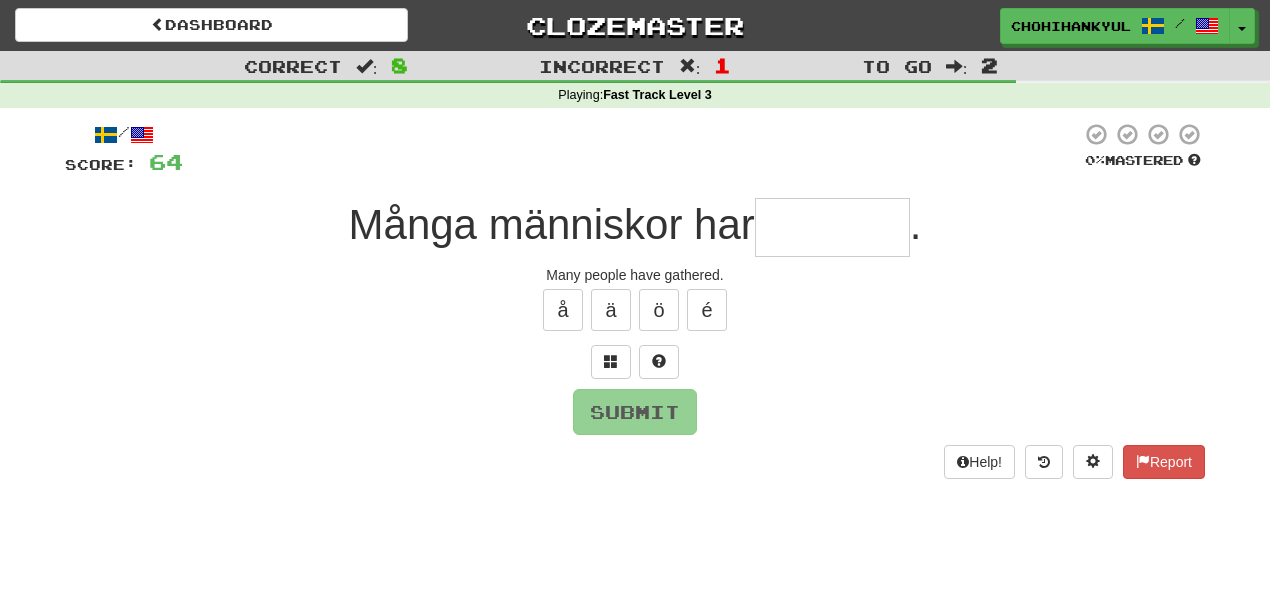 type on "*" 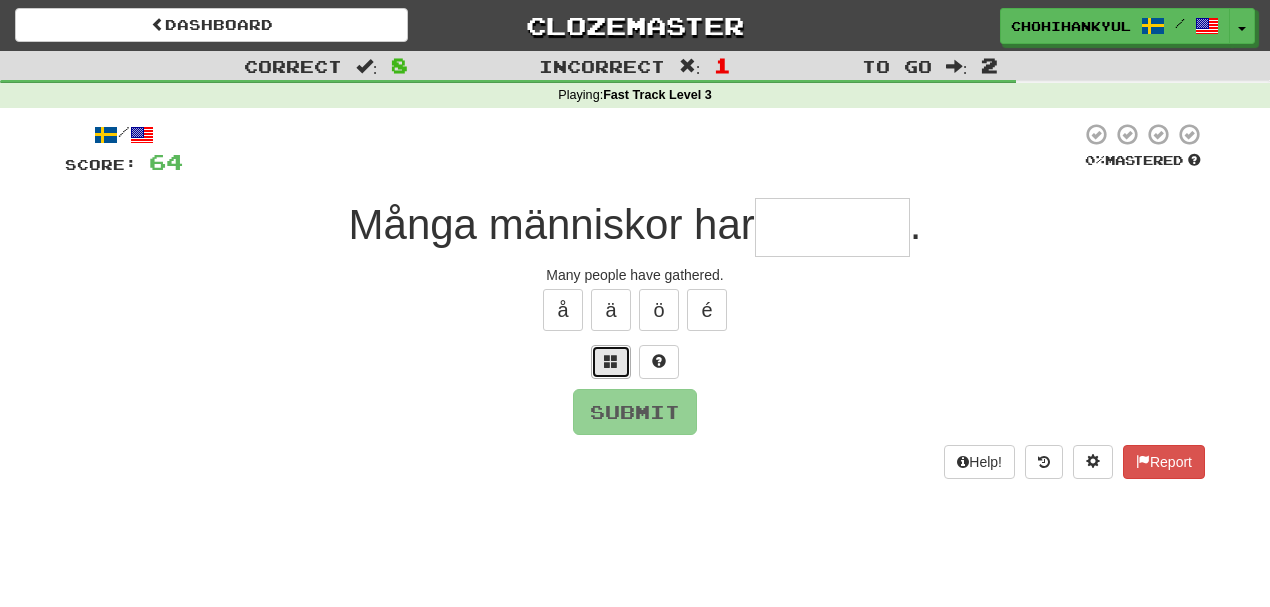 click at bounding box center [611, 362] 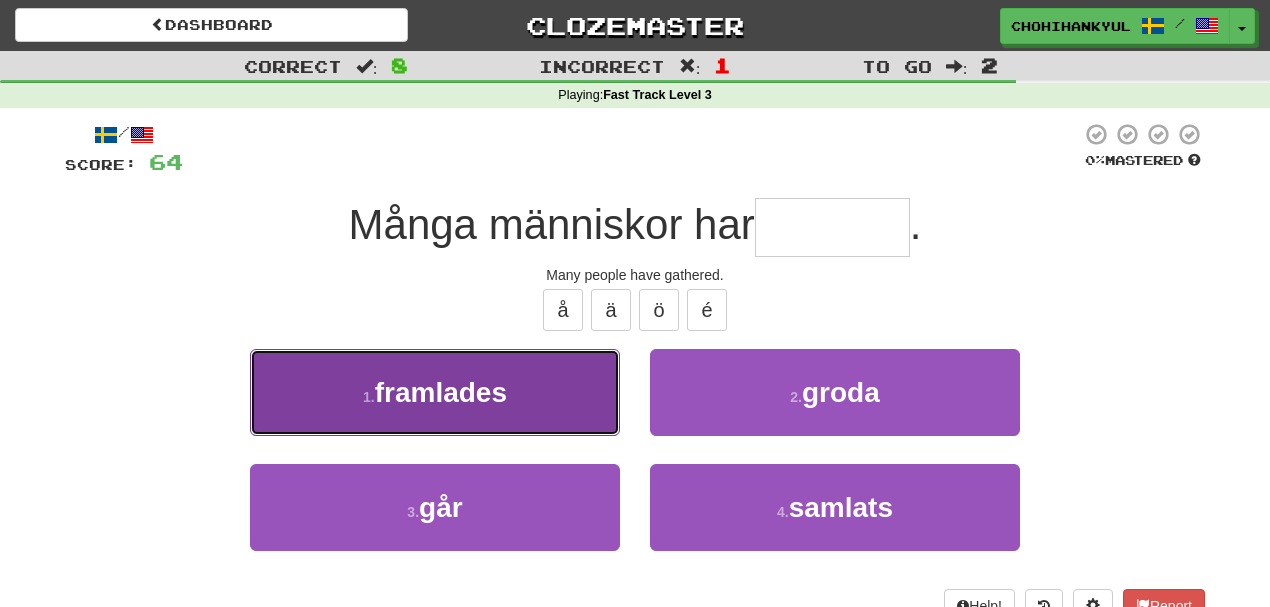 click on "1 .  framlades" at bounding box center (435, 392) 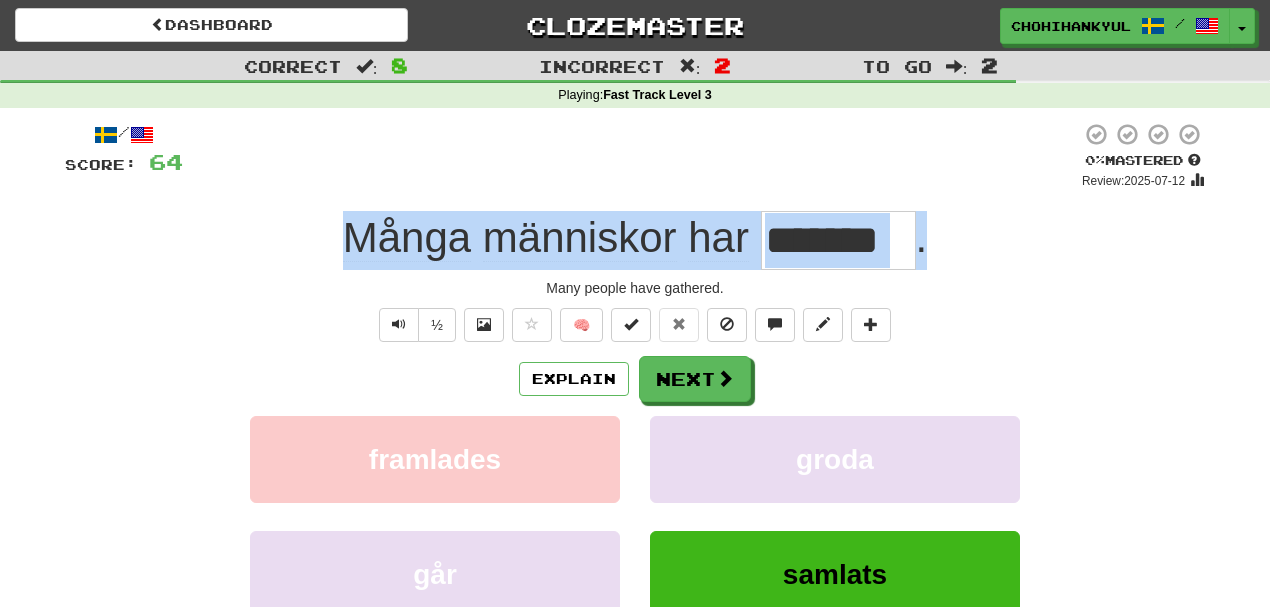 drag, startPoint x: 401, startPoint y: 220, endPoint x: 963, endPoint y: 218, distance: 562.00354 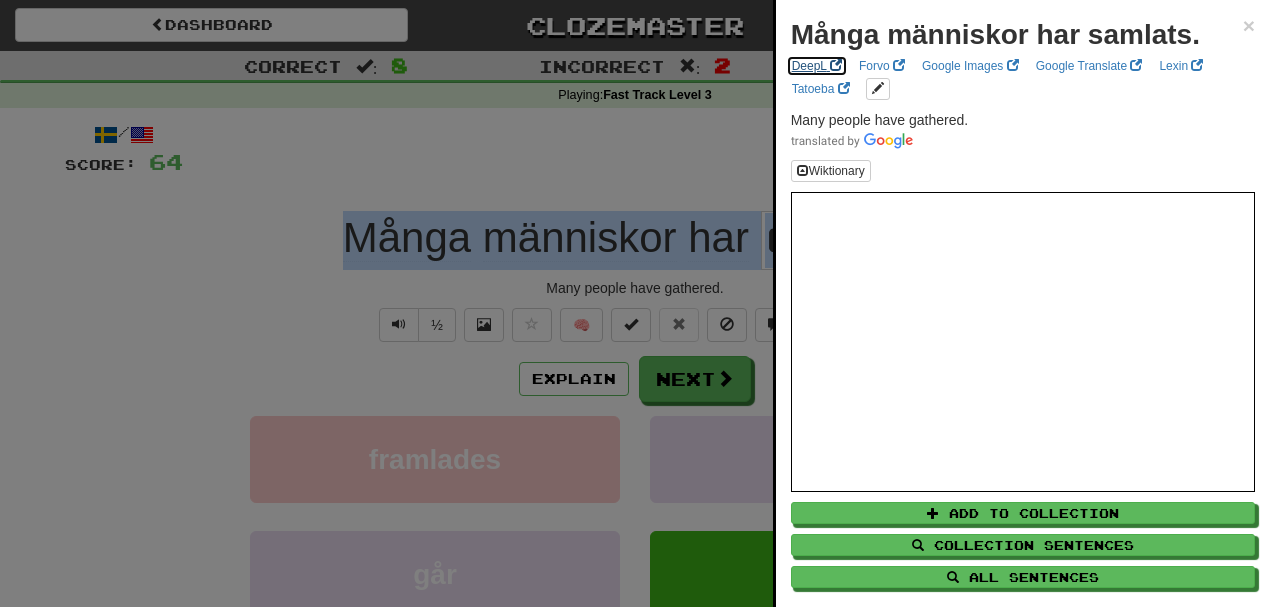 click on "DeepL" at bounding box center [817, 66] 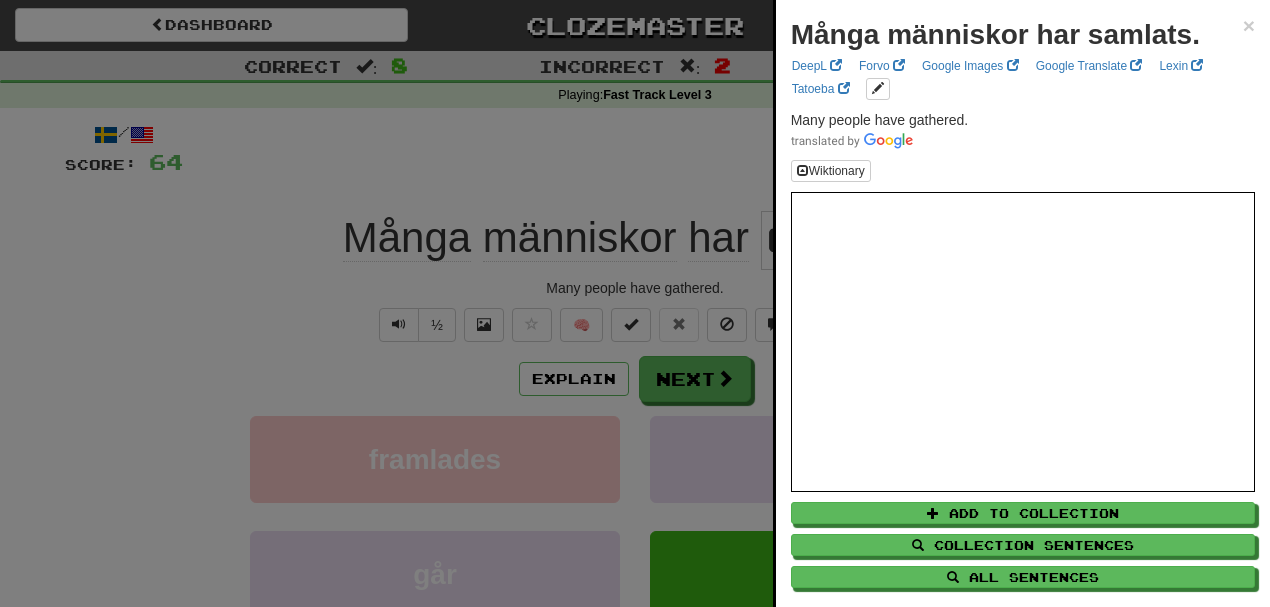 click at bounding box center [635, 303] 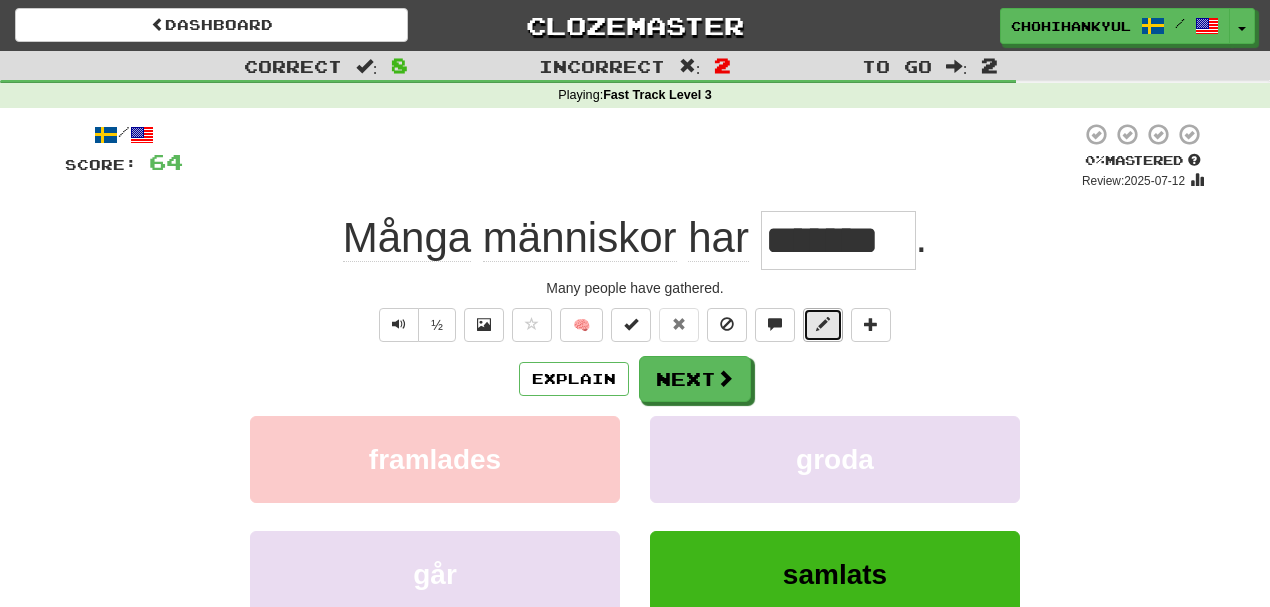 click at bounding box center (823, 324) 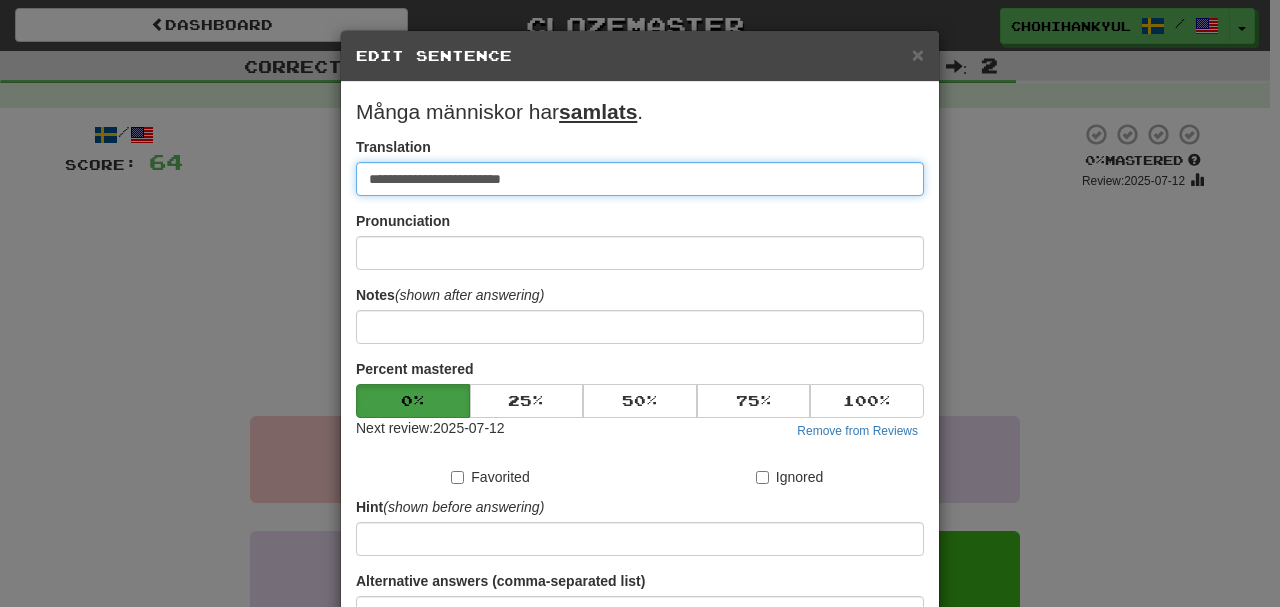 paste on "**********" 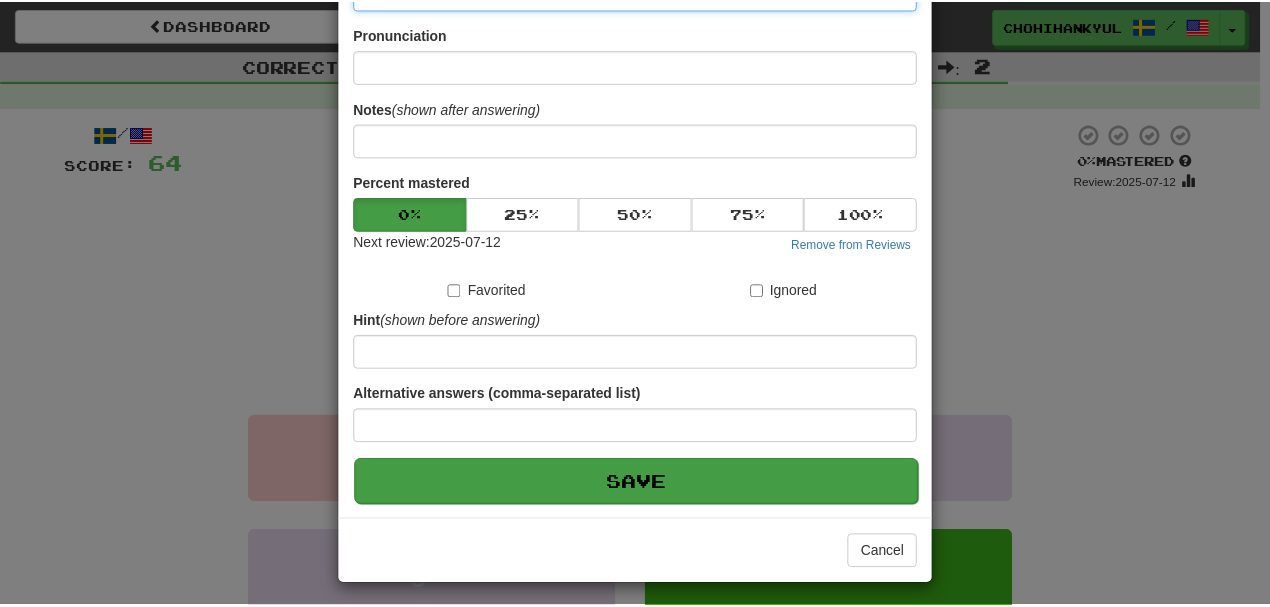 scroll, scrollTop: 190, scrollLeft: 0, axis: vertical 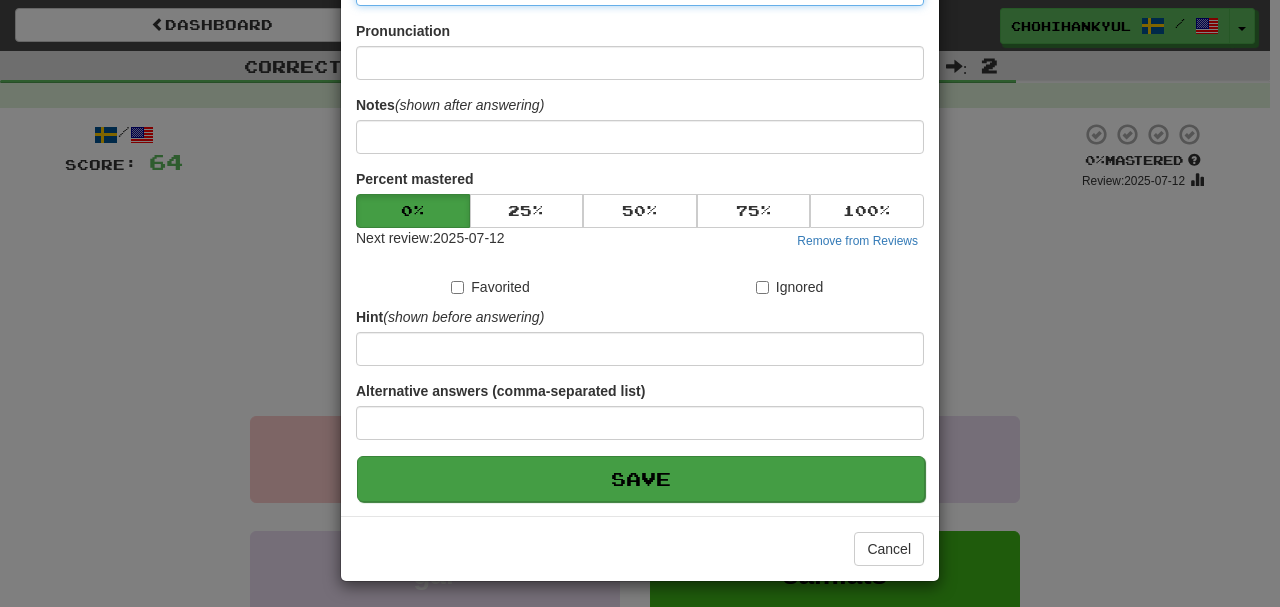 type on "**********" 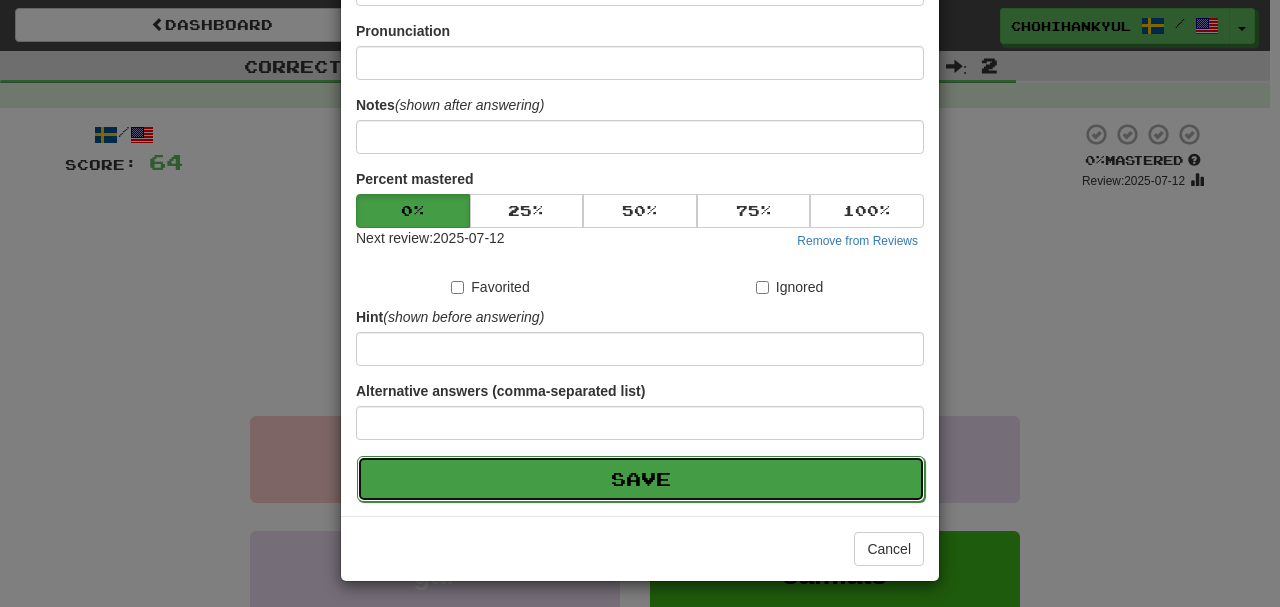 click on "Save" at bounding box center [641, 479] 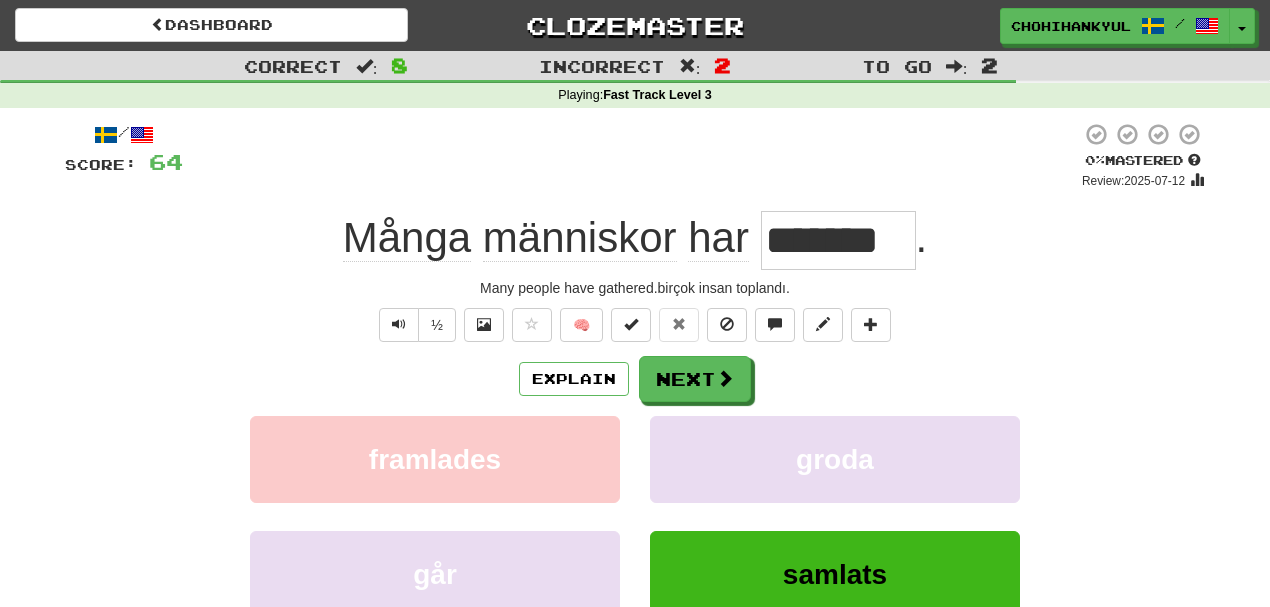 drag, startPoint x: 758, startPoint y: 236, endPoint x: 795, endPoint y: 225, distance: 38.600517 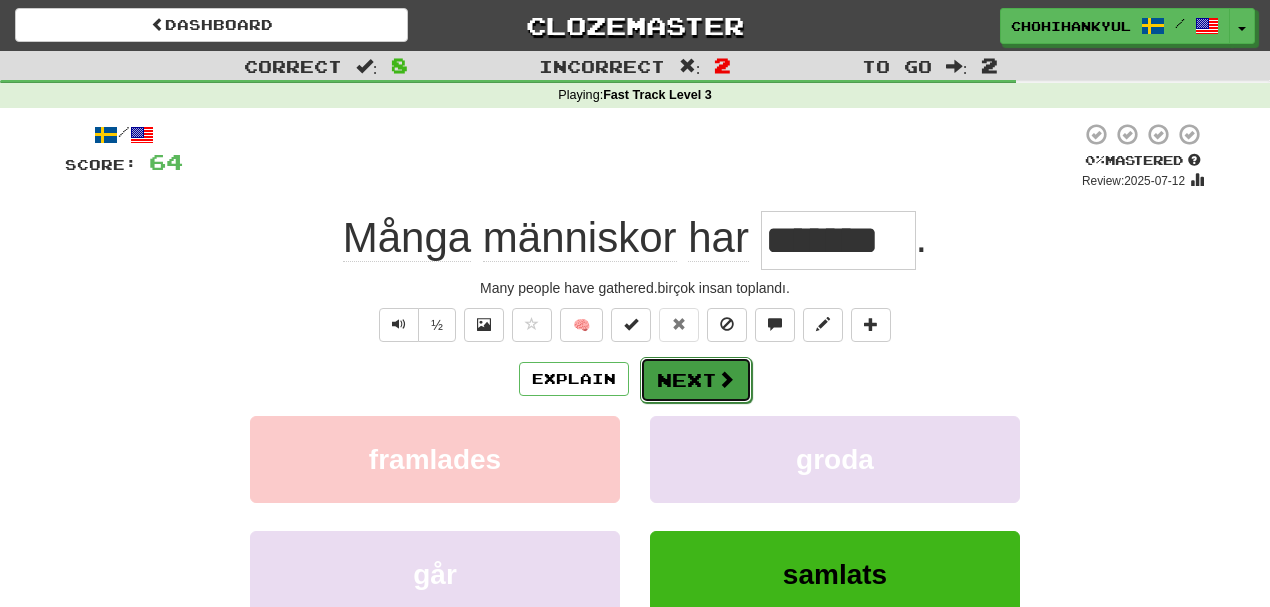 click at bounding box center [726, 379] 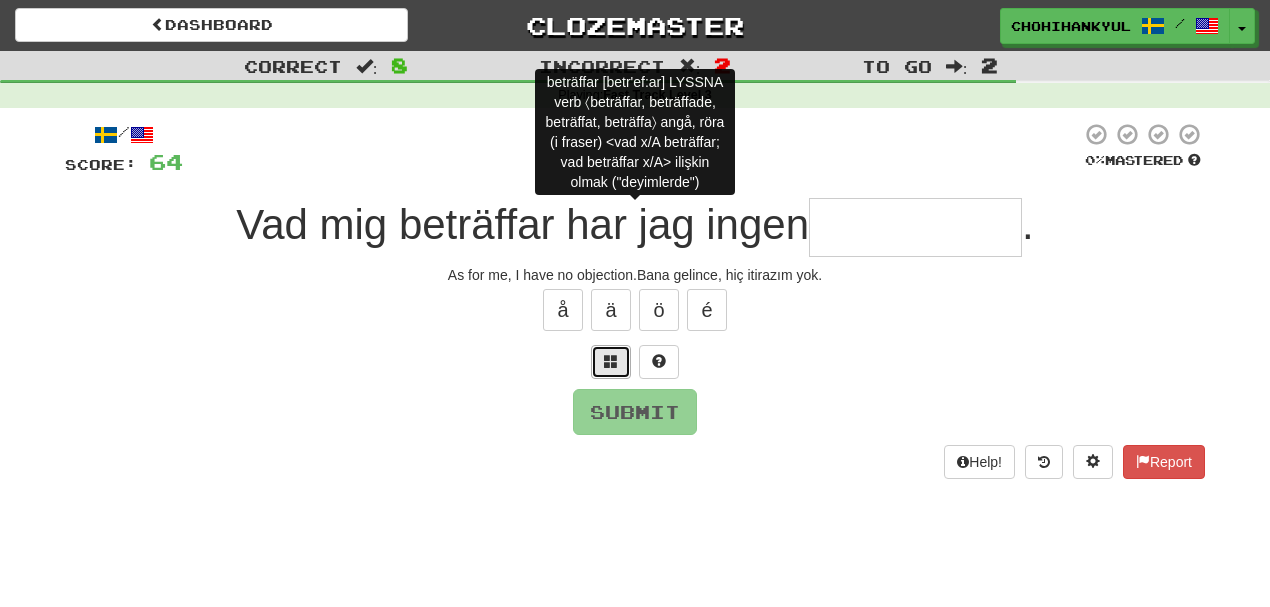 click at bounding box center [611, 362] 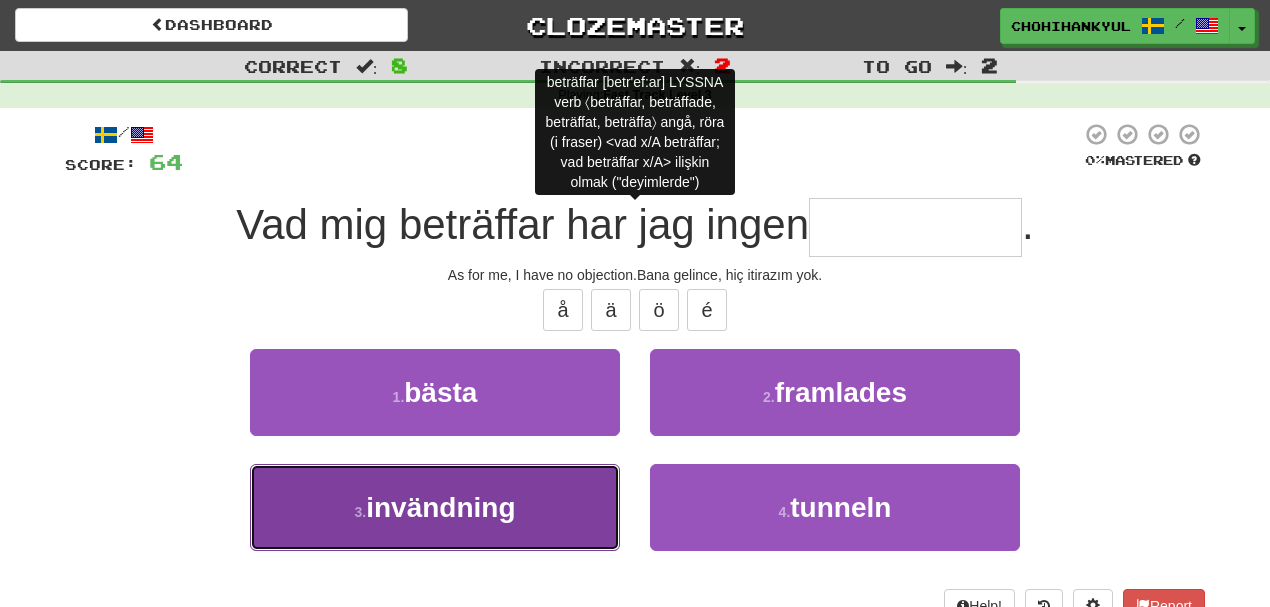 click on "3 .  invändning" at bounding box center (435, 507) 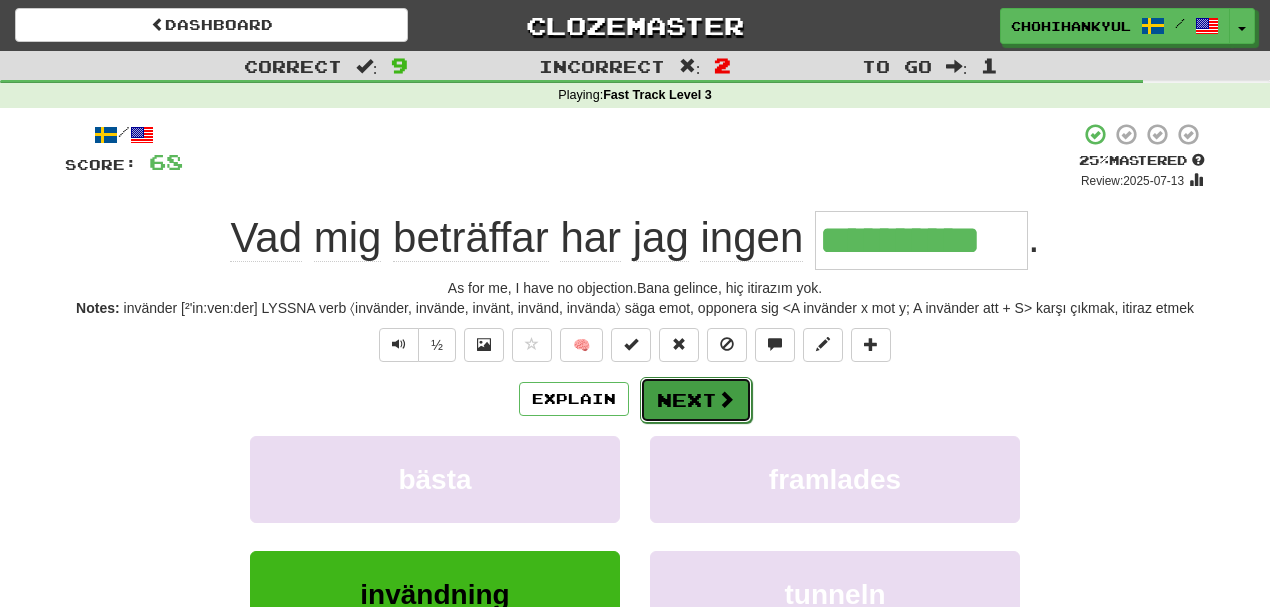 click on "Next" at bounding box center [696, 400] 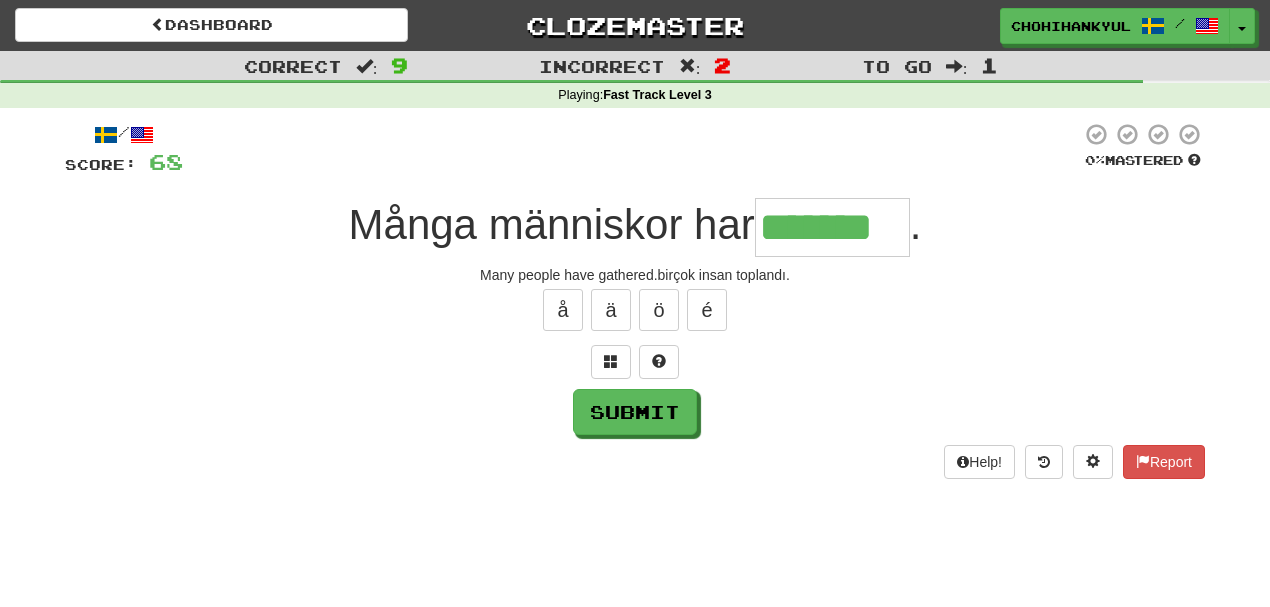 type on "*******" 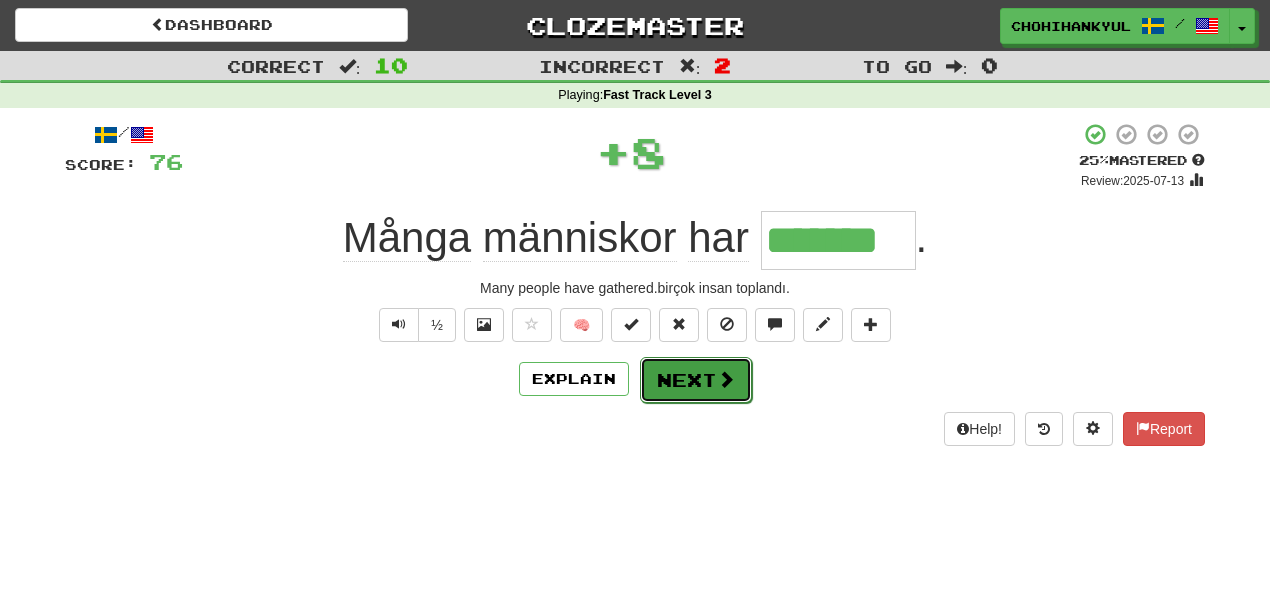 click on "Next" at bounding box center [696, 380] 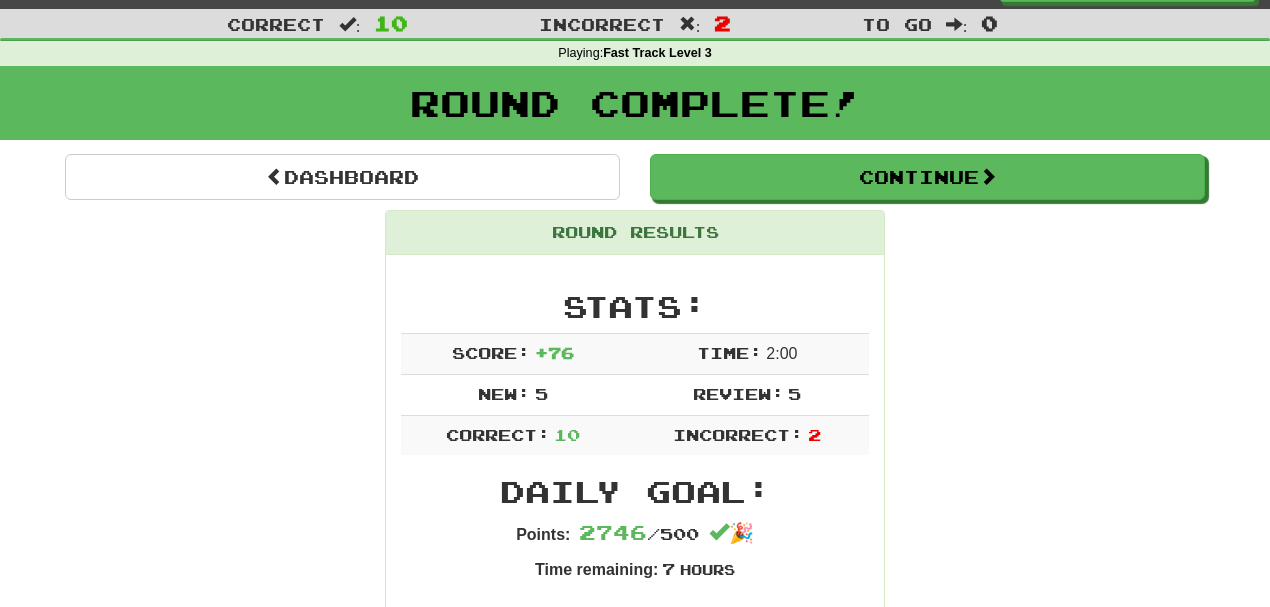 scroll, scrollTop: 0, scrollLeft: 0, axis: both 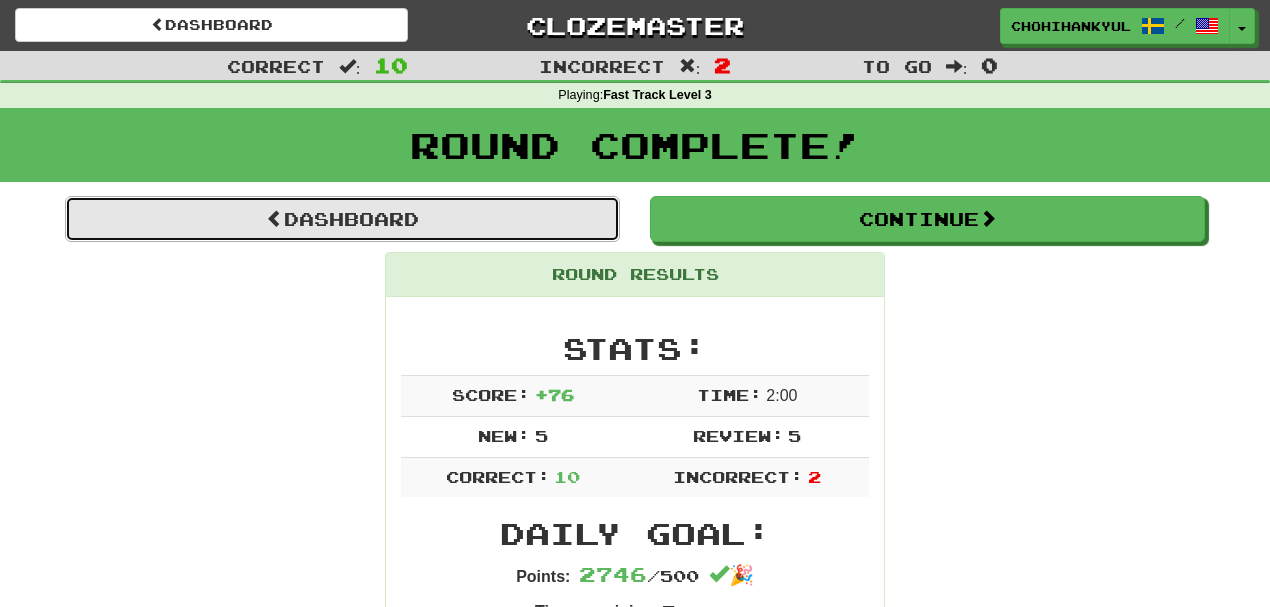 click on "Dashboard" at bounding box center [342, 219] 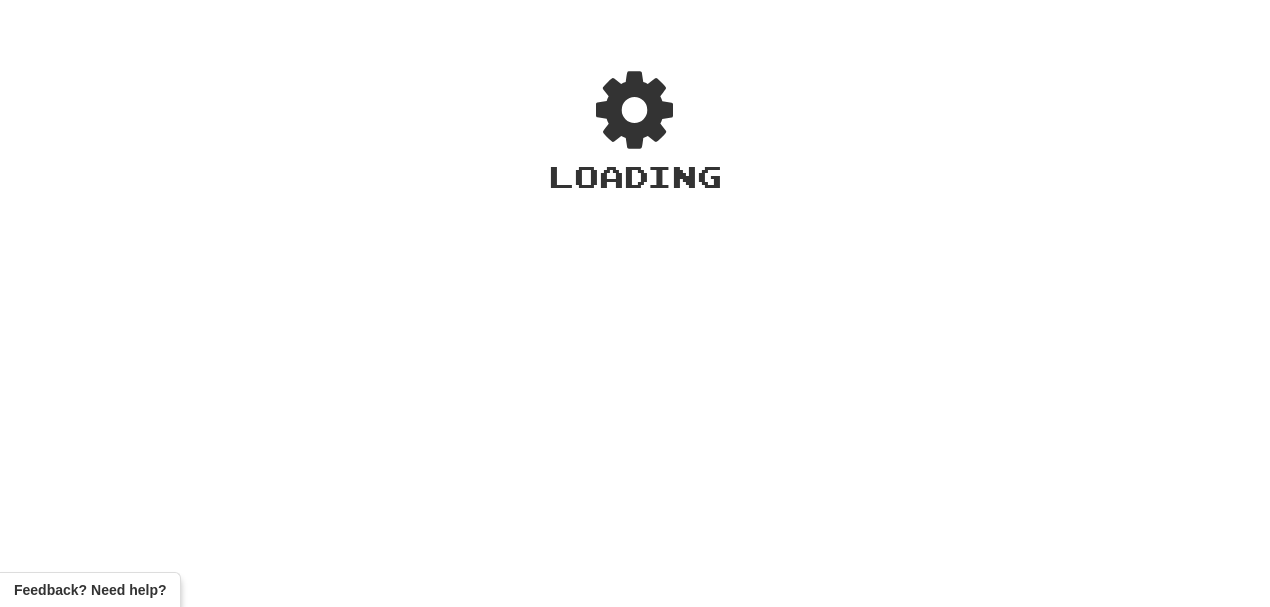 scroll, scrollTop: 0, scrollLeft: 0, axis: both 